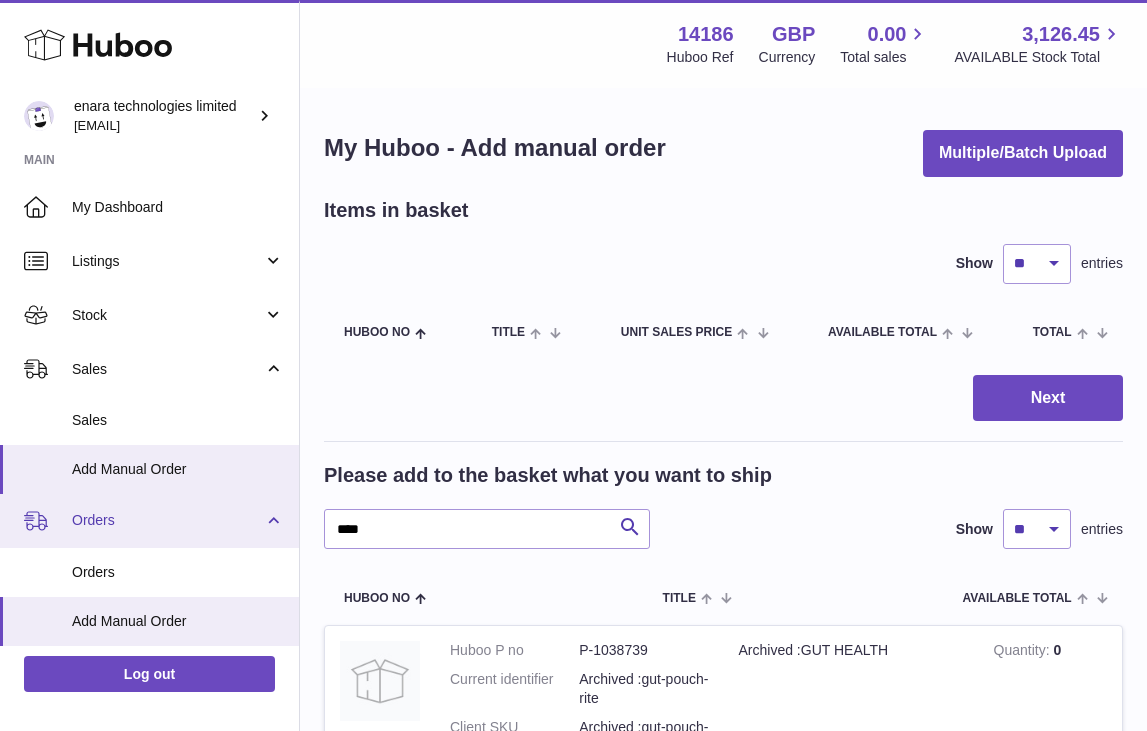 scroll, scrollTop: 988, scrollLeft: 0, axis: vertical 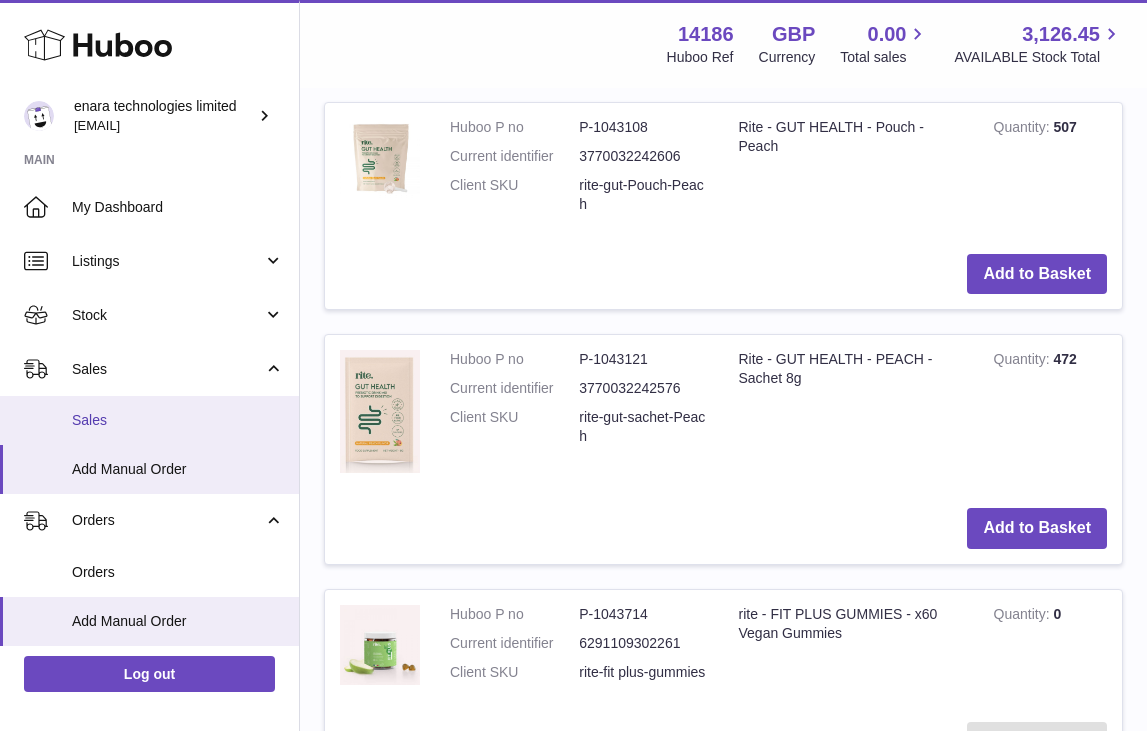 click on "Sales" at bounding box center [178, 420] 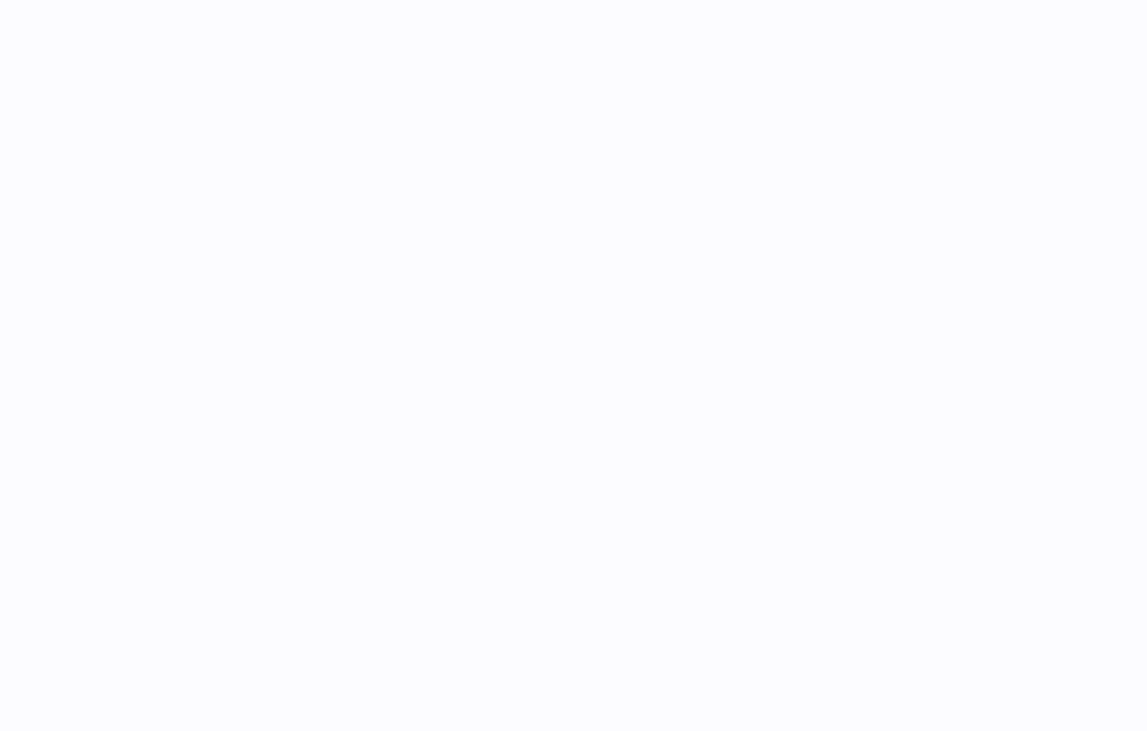 scroll, scrollTop: 0, scrollLeft: 0, axis: both 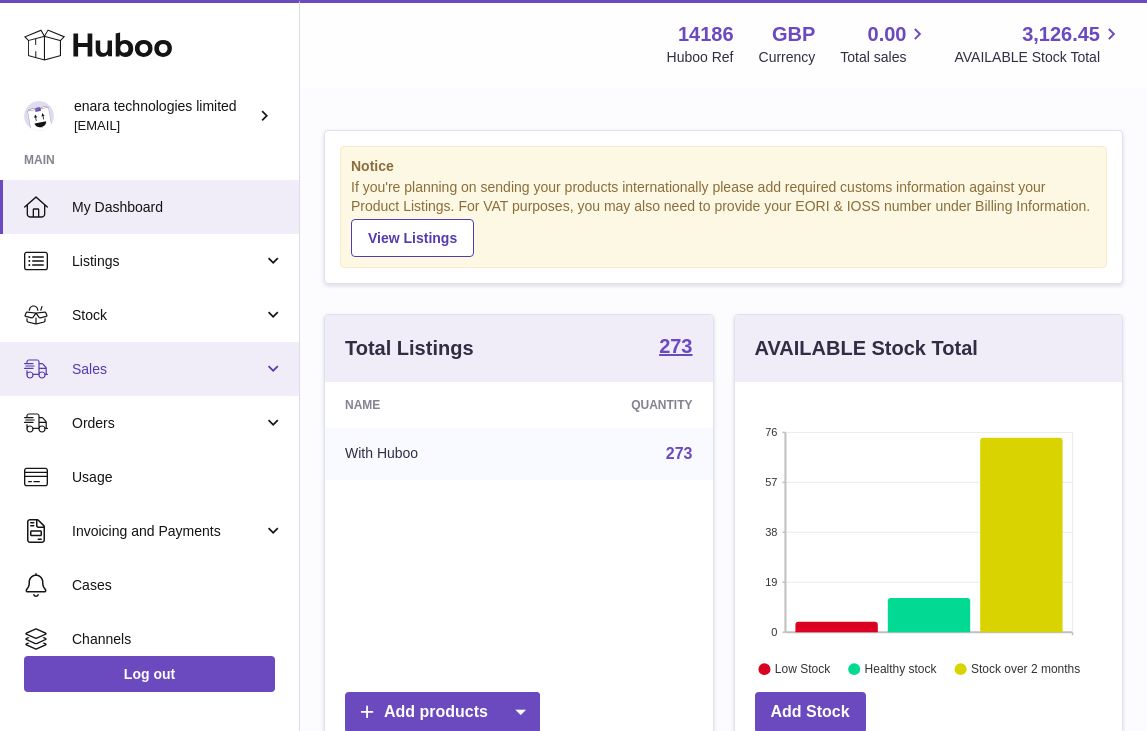 click on "Sales" at bounding box center [149, 369] 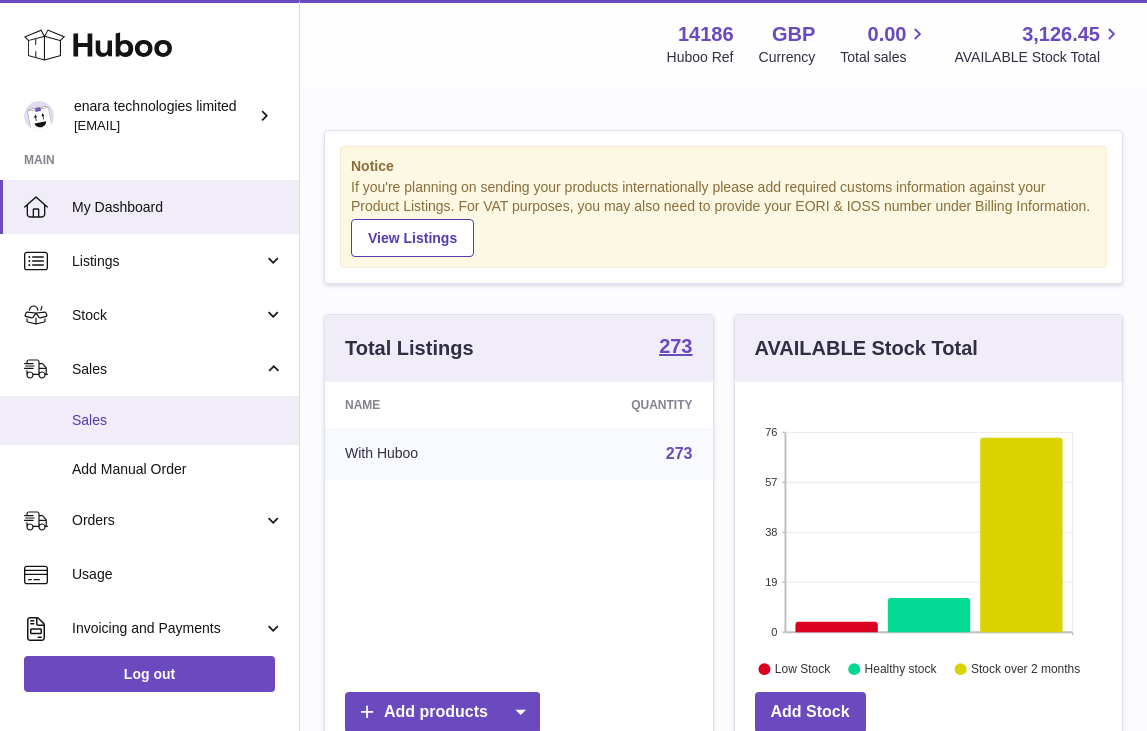 click on "Sales" at bounding box center [149, 420] 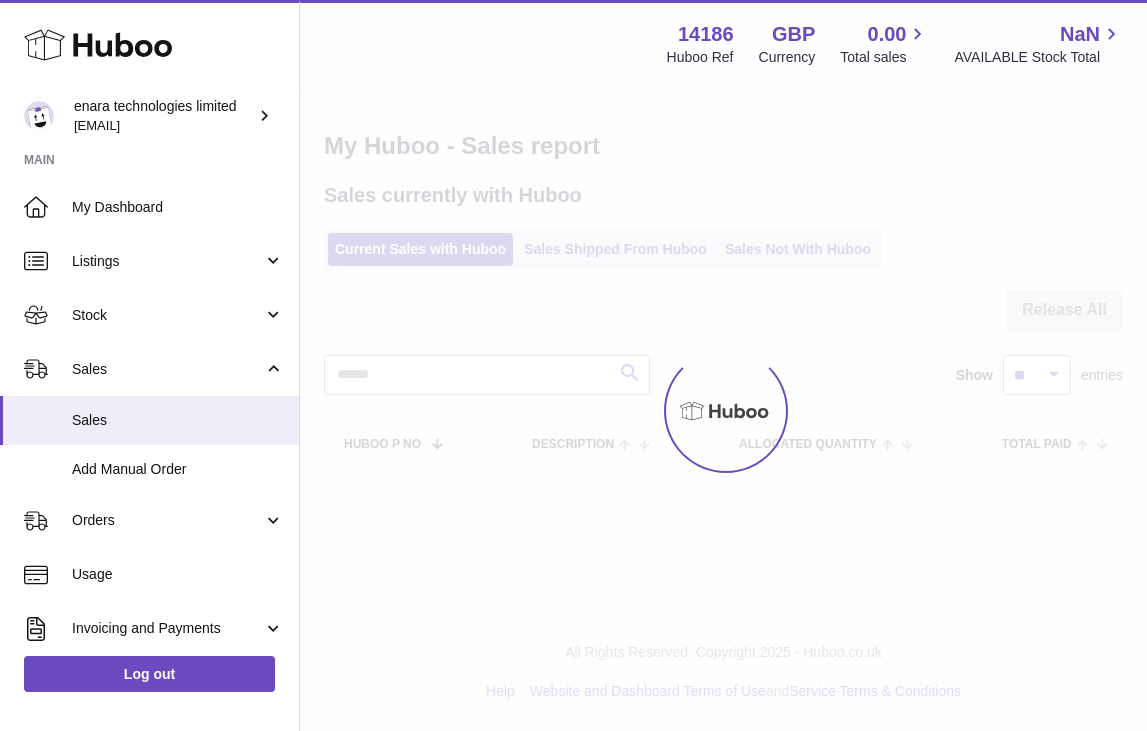 scroll, scrollTop: 0, scrollLeft: 0, axis: both 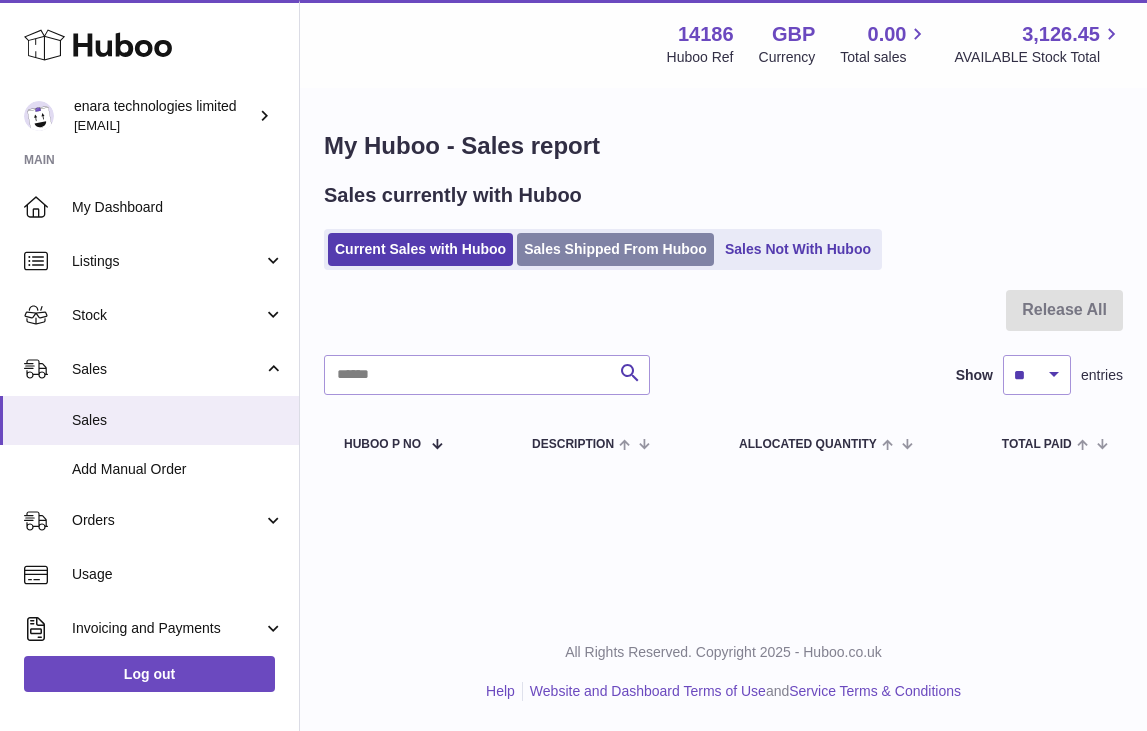click on "Sales Shipped From Huboo" at bounding box center [615, 249] 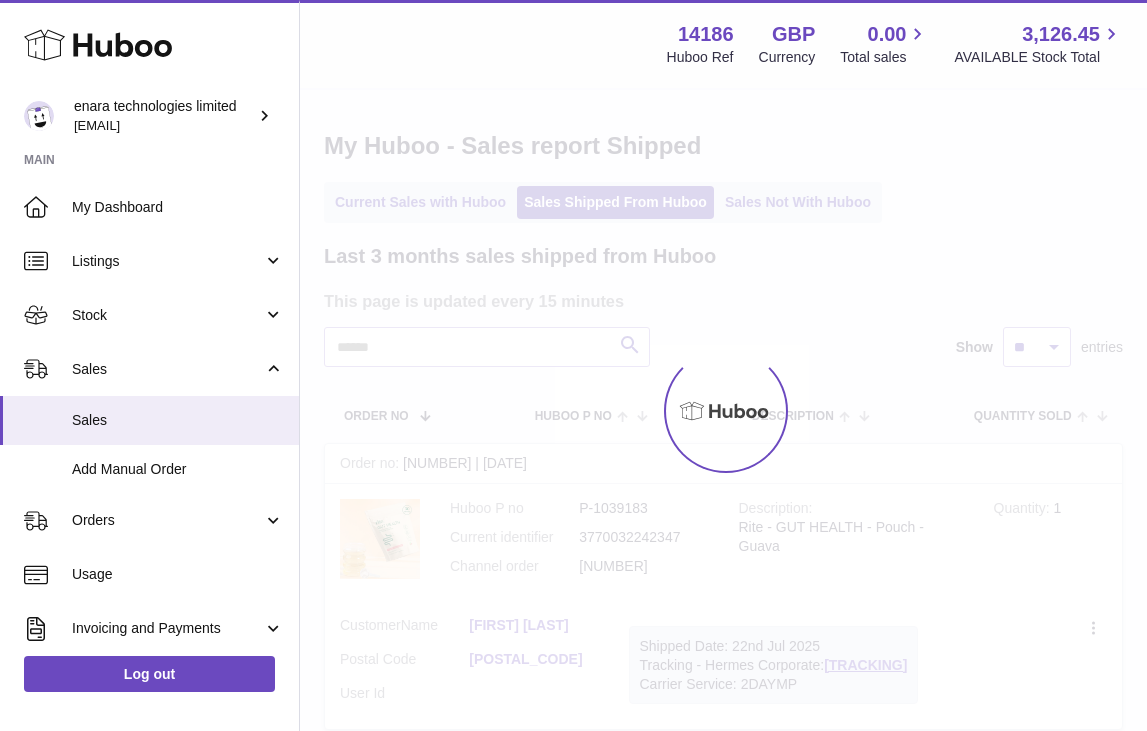 scroll, scrollTop: 0, scrollLeft: 0, axis: both 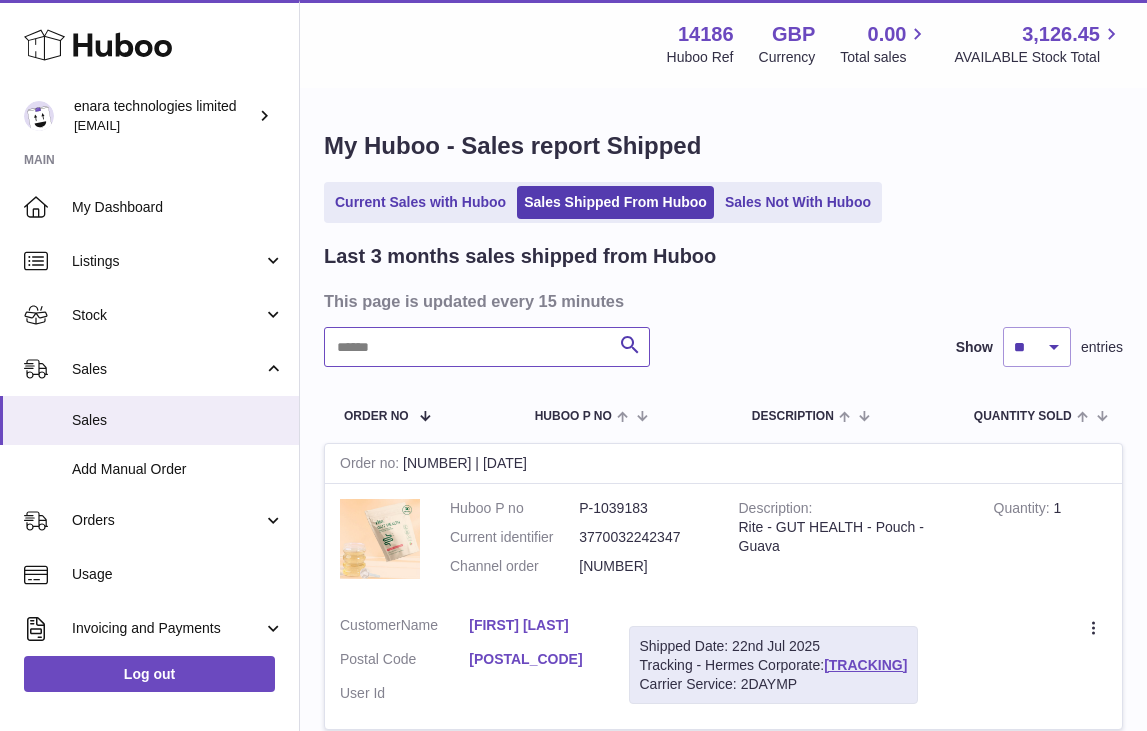 click at bounding box center (487, 347) 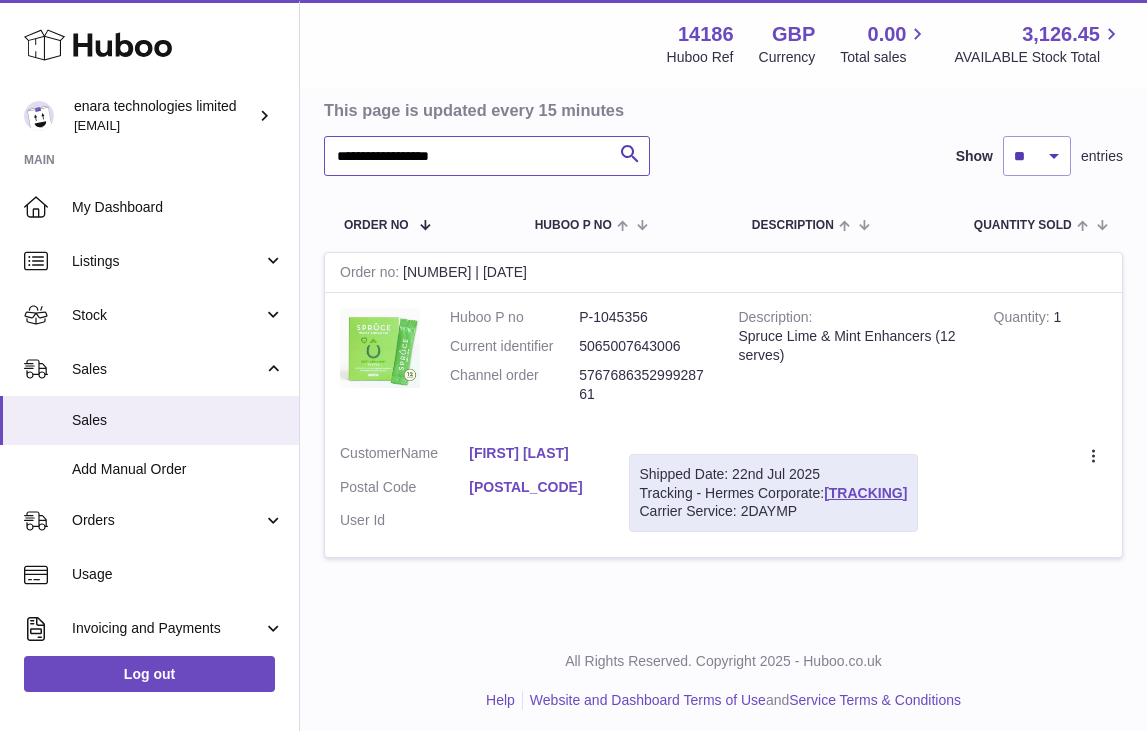 scroll, scrollTop: 190, scrollLeft: 0, axis: vertical 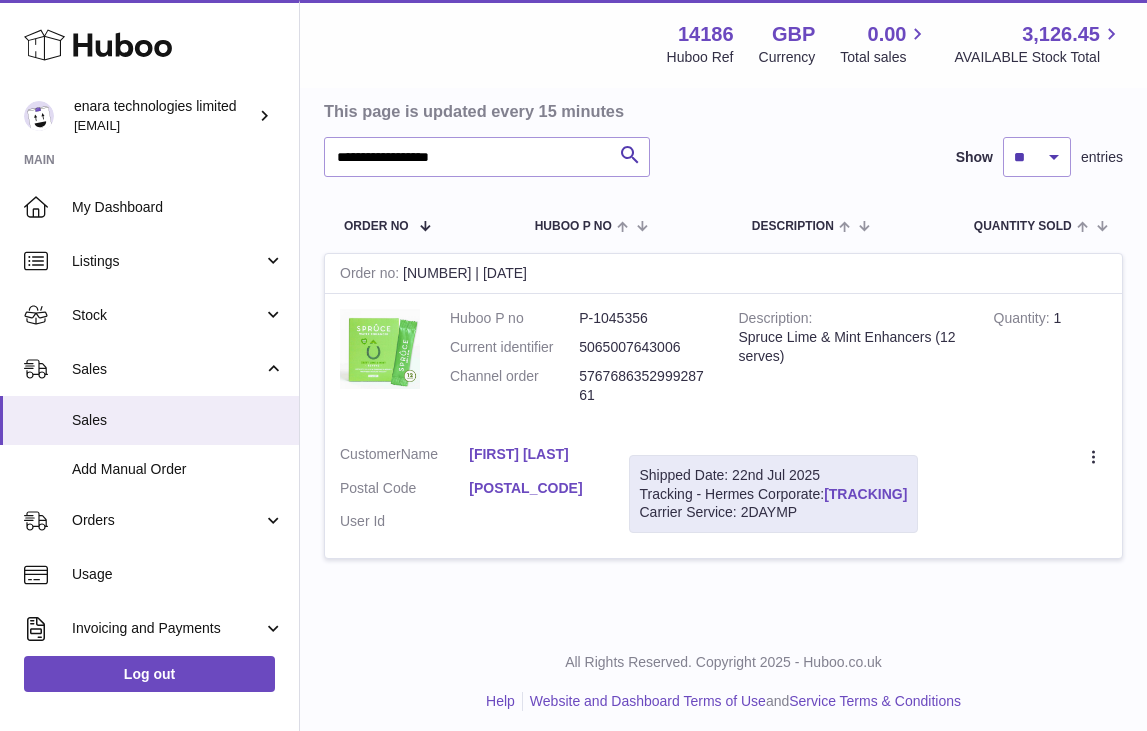 drag, startPoint x: 962, startPoint y: 487, endPoint x: 830, endPoint y: 479, distance: 132.2422 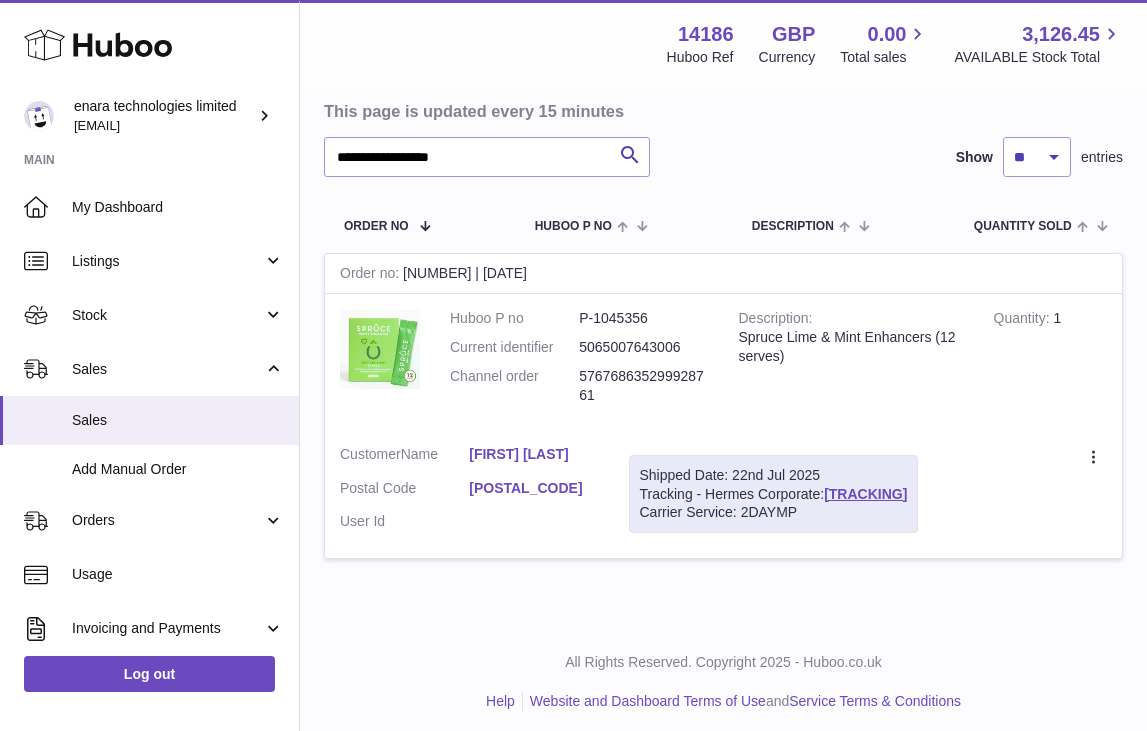copy on "H01HYA0050477545" 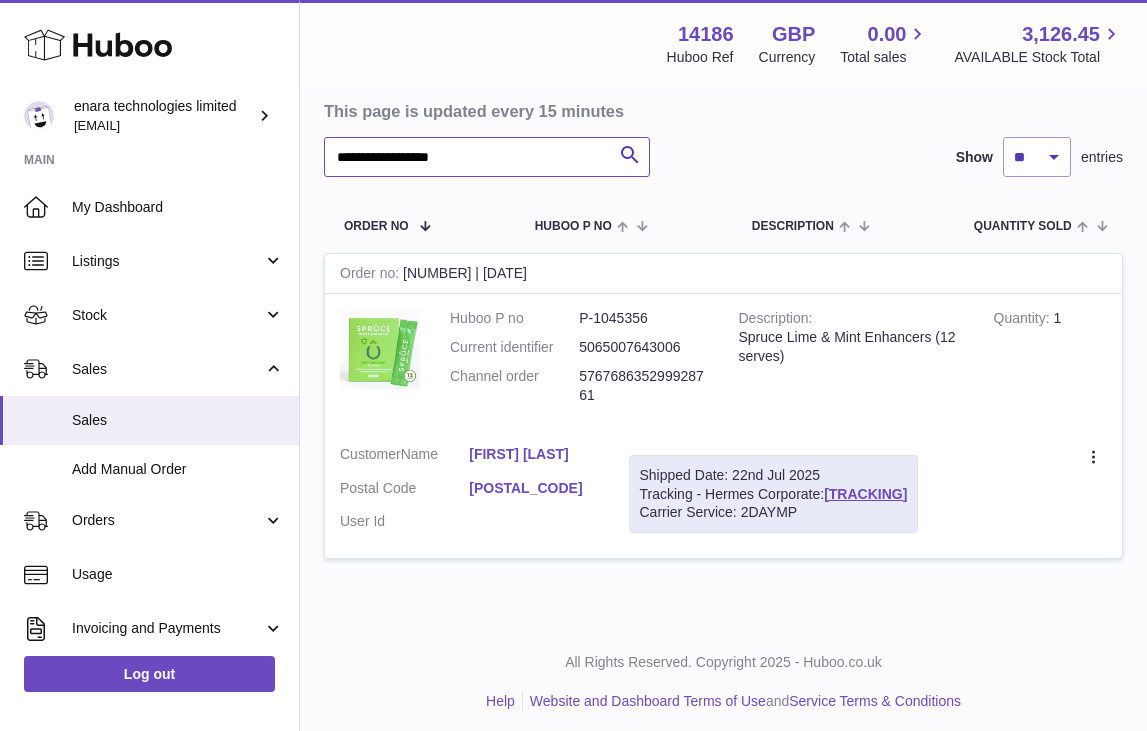 drag, startPoint x: 528, startPoint y: 165, endPoint x: 120, endPoint y: 148, distance: 408.354 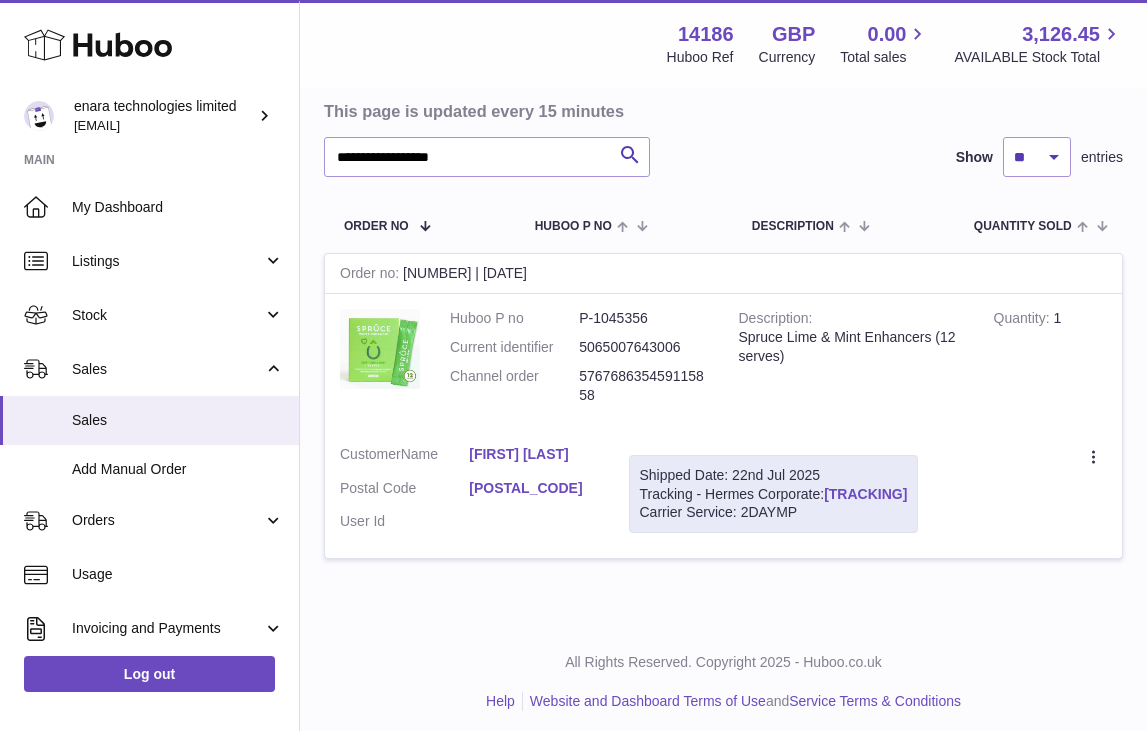 drag, startPoint x: 962, startPoint y: 487, endPoint x: 829, endPoint y: 490, distance: 133.03383 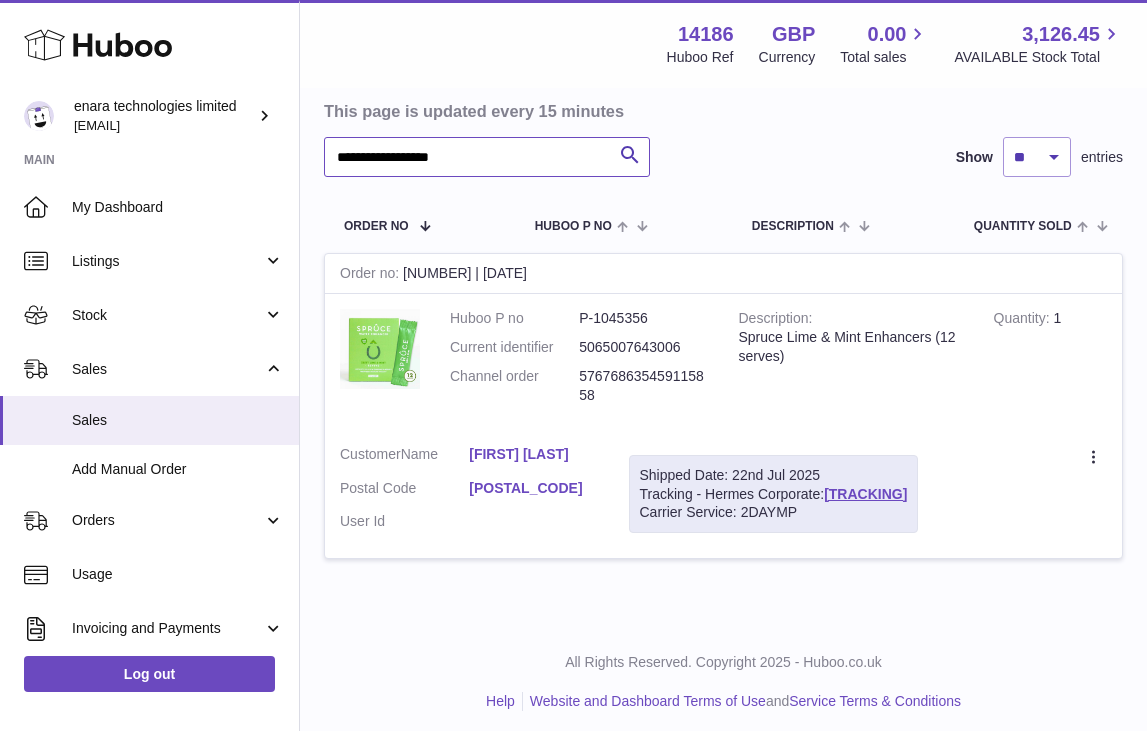 drag, startPoint x: 539, startPoint y: 161, endPoint x: 101, endPoint y: 151, distance: 438.11414 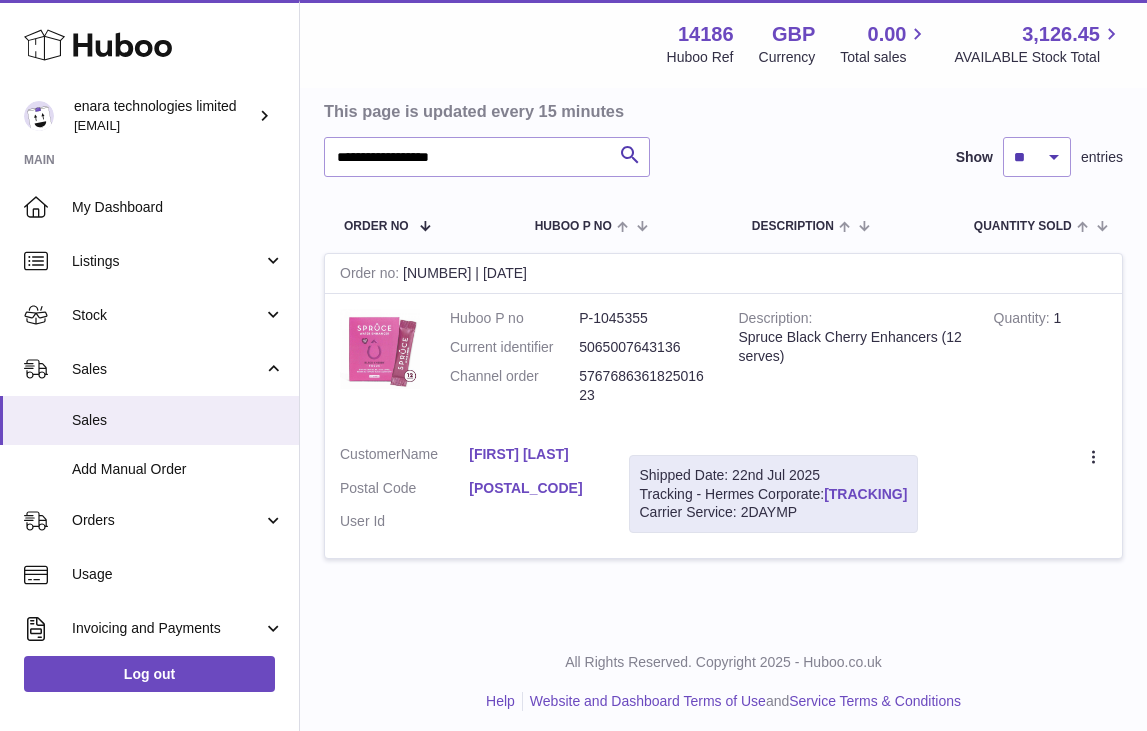 drag, startPoint x: 961, startPoint y: 487, endPoint x: 828, endPoint y: 493, distance: 133.13527 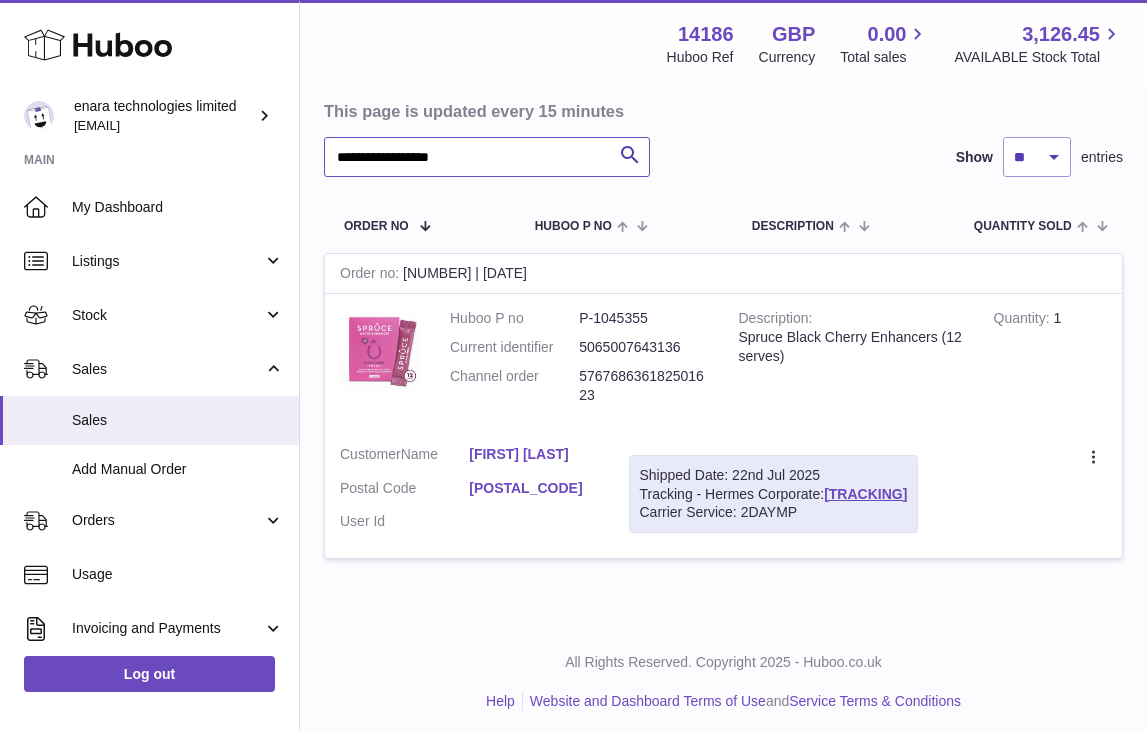 drag, startPoint x: 550, startPoint y: 162, endPoint x: 31, endPoint y: 141, distance: 519.4247 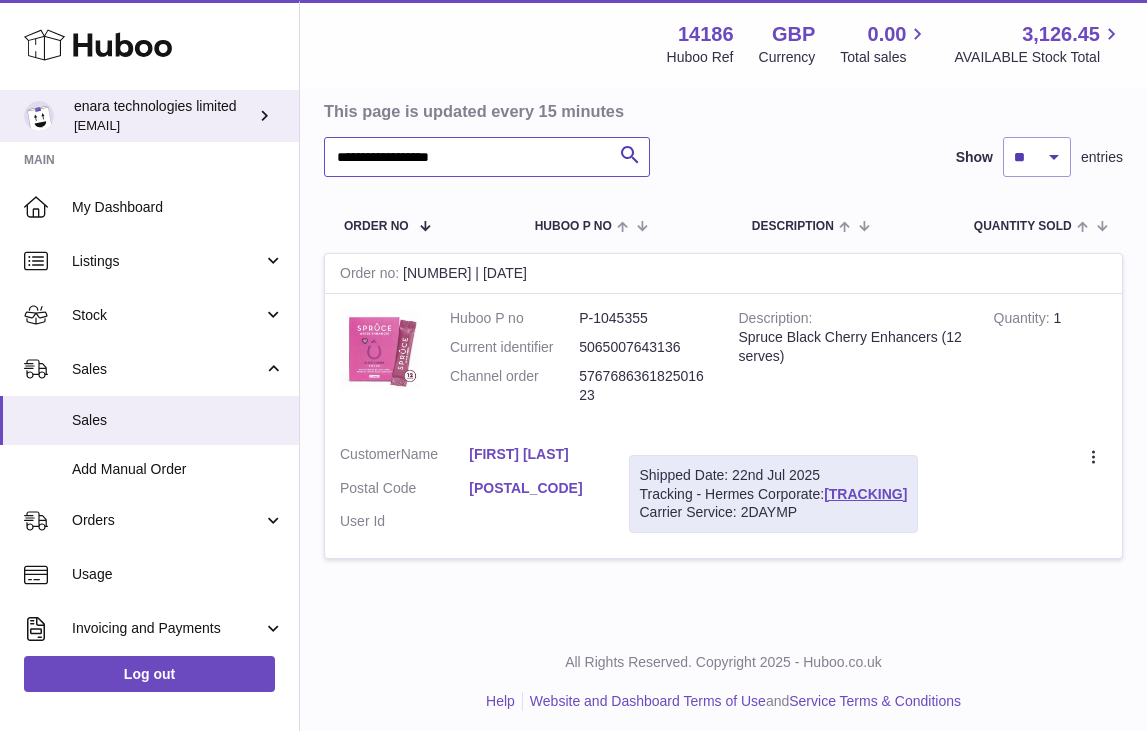 paste 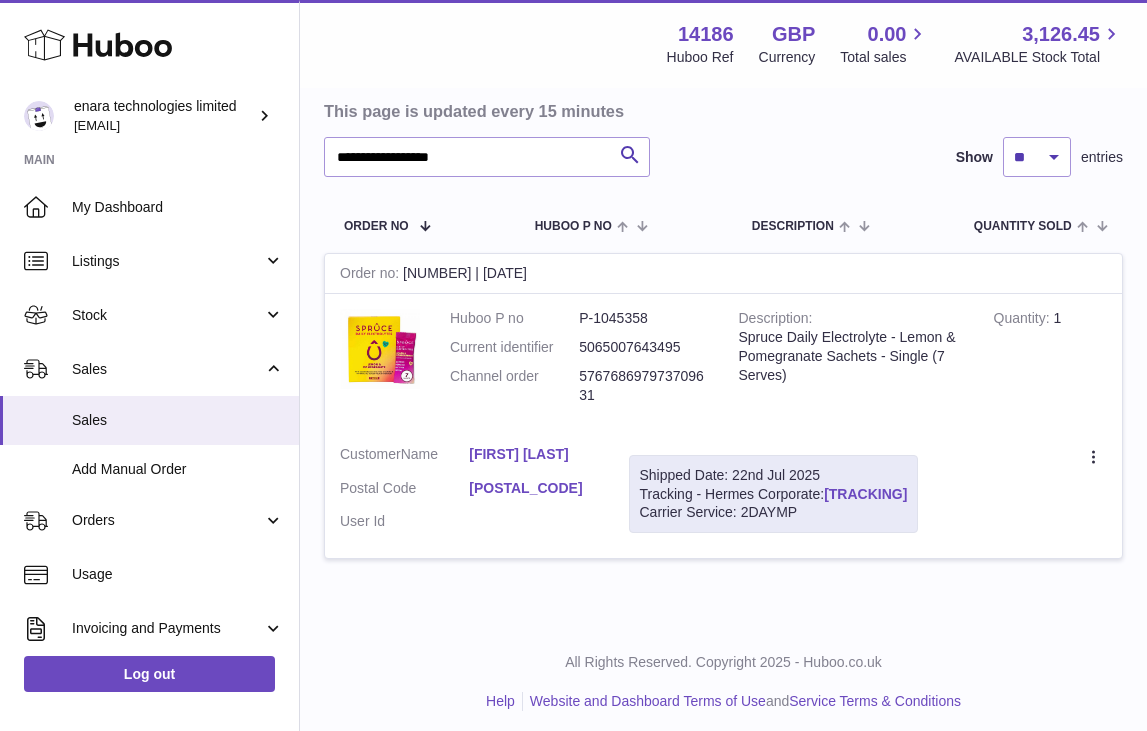 drag, startPoint x: 963, startPoint y: 489, endPoint x: 828, endPoint y: 484, distance: 135.09256 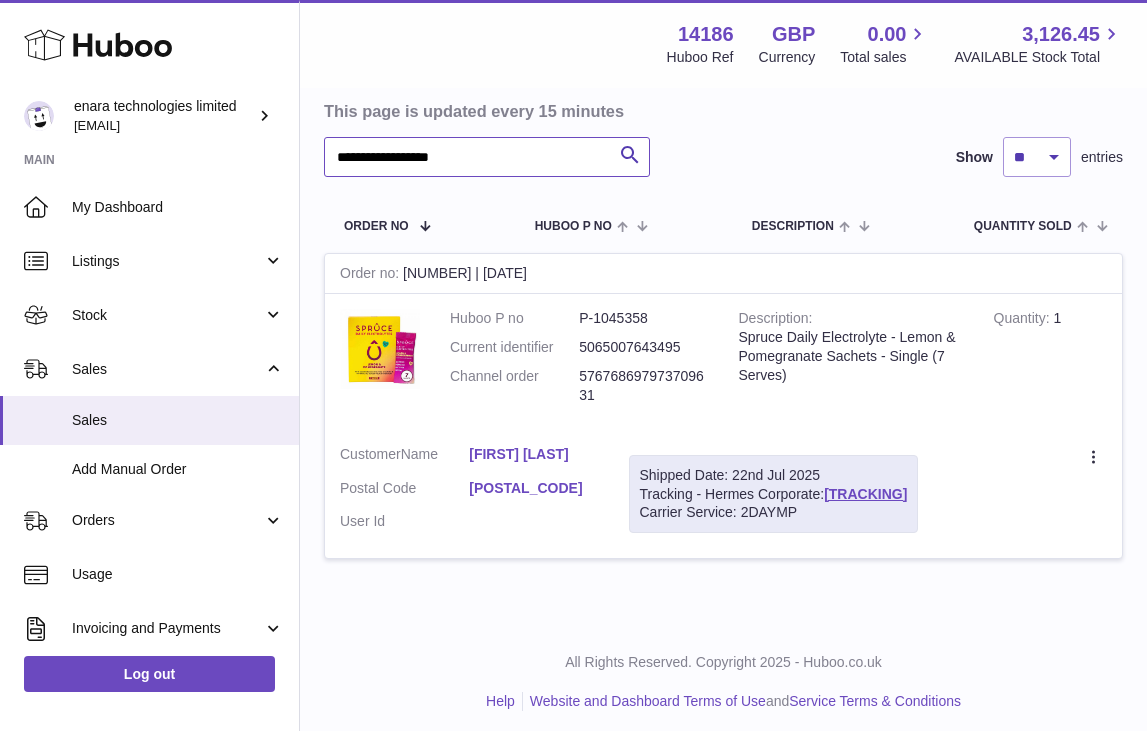 drag, startPoint x: 532, startPoint y: 161, endPoint x: -4, endPoint y: 161, distance: 536 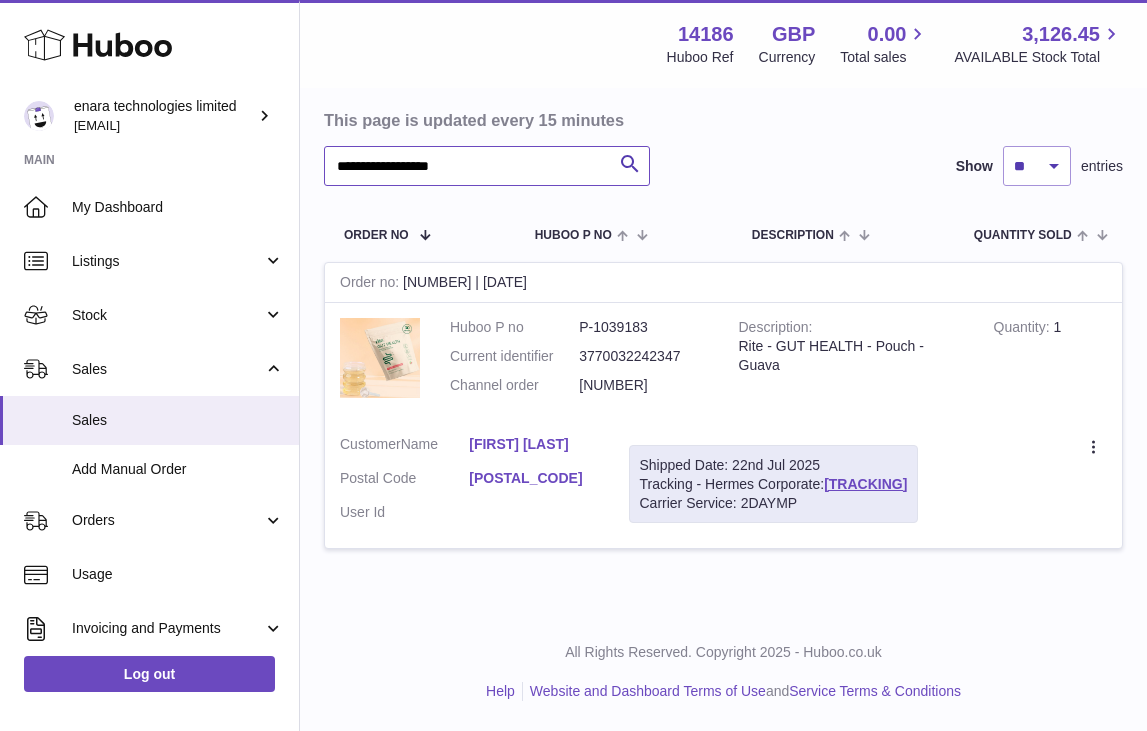 type on "**********" 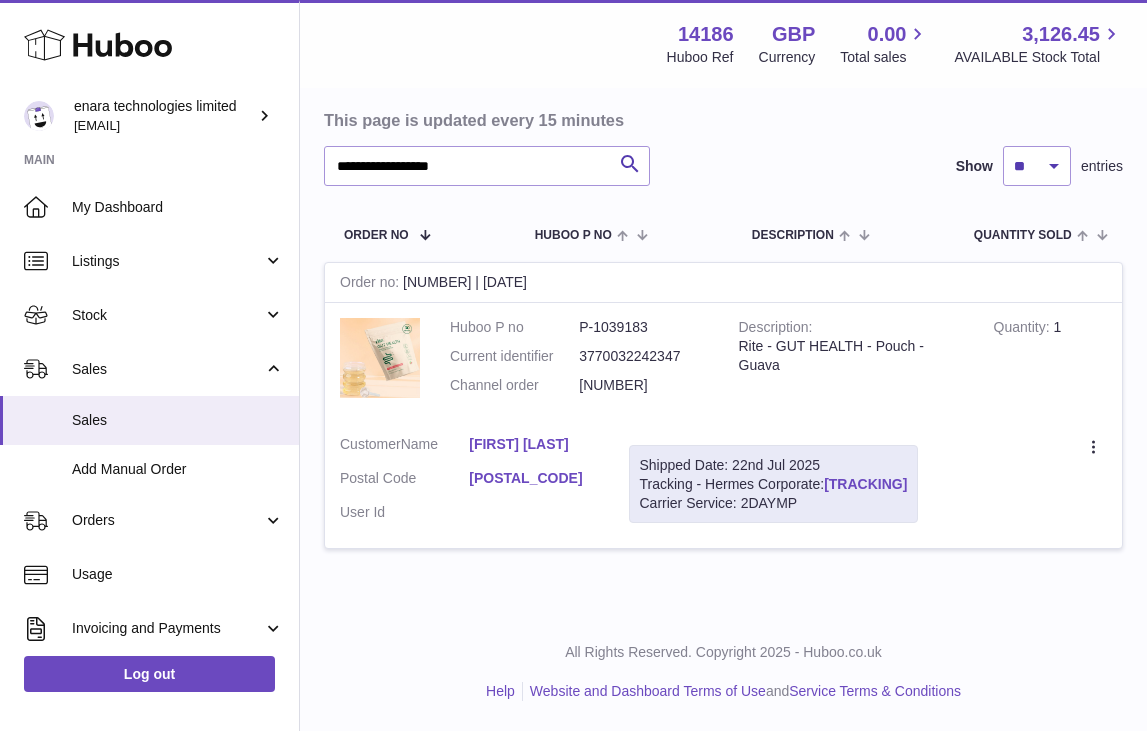 drag, startPoint x: 964, startPoint y: 485, endPoint x: 828, endPoint y: 488, distance: 136.03308 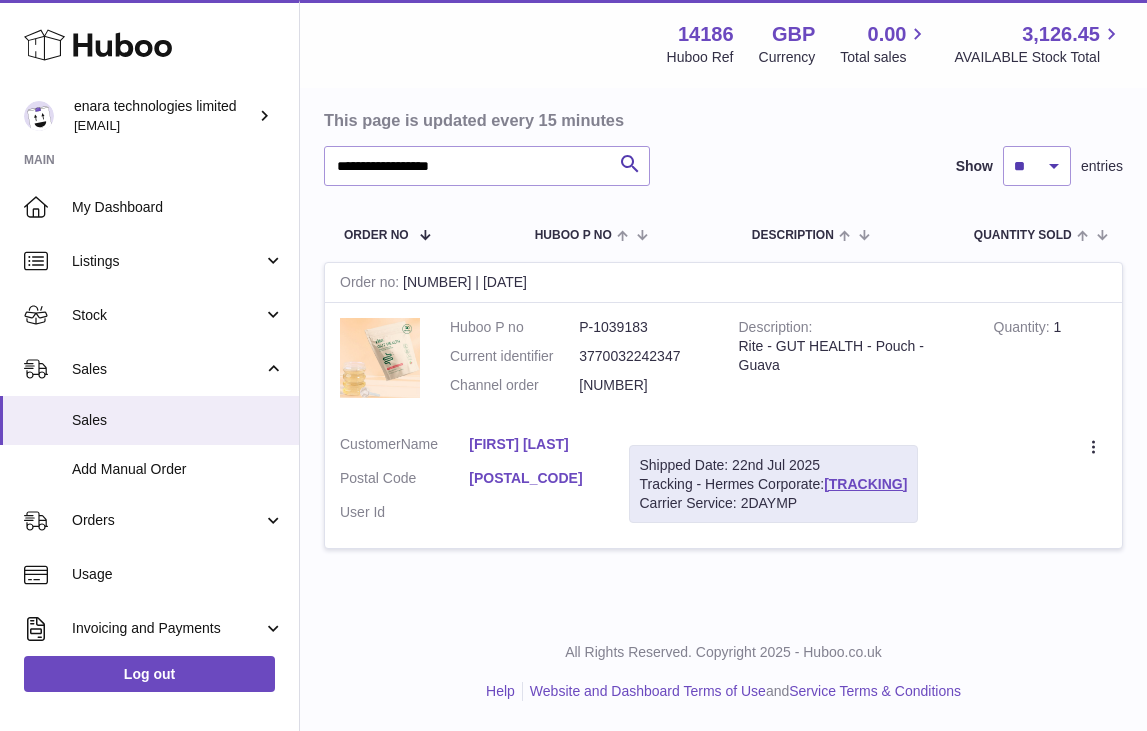 copy on "H01HYA0050494628" 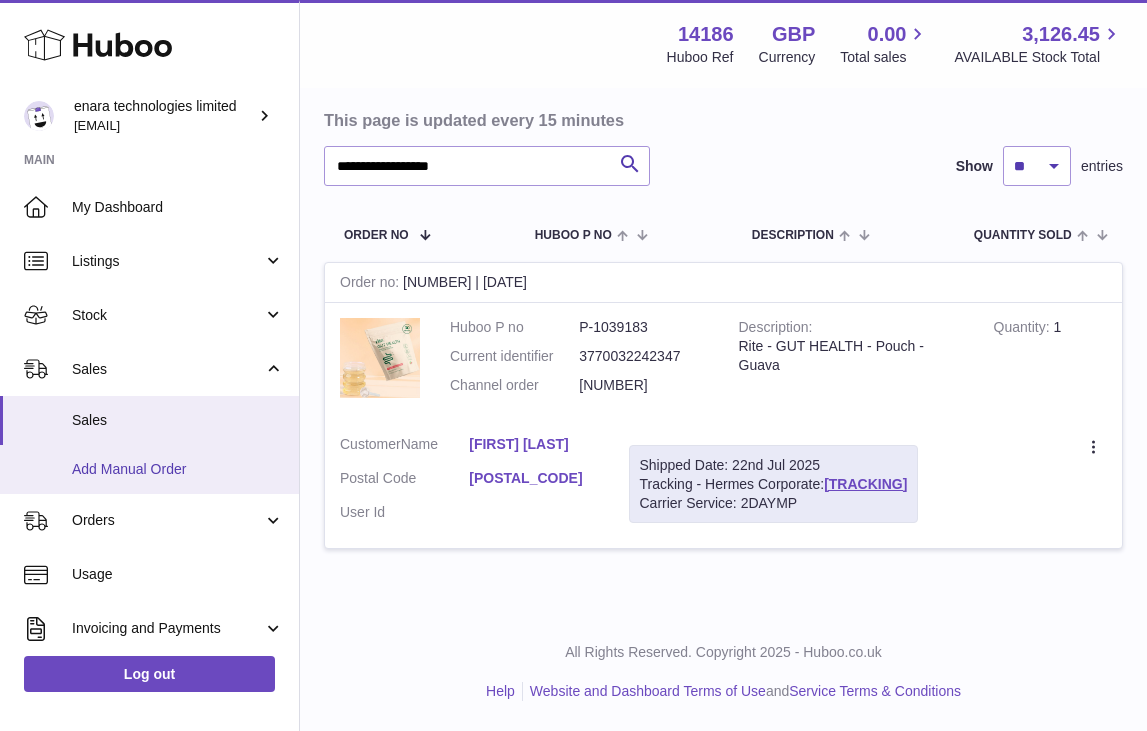 click on "Add Manual Order" at bounding box center (178, 469) 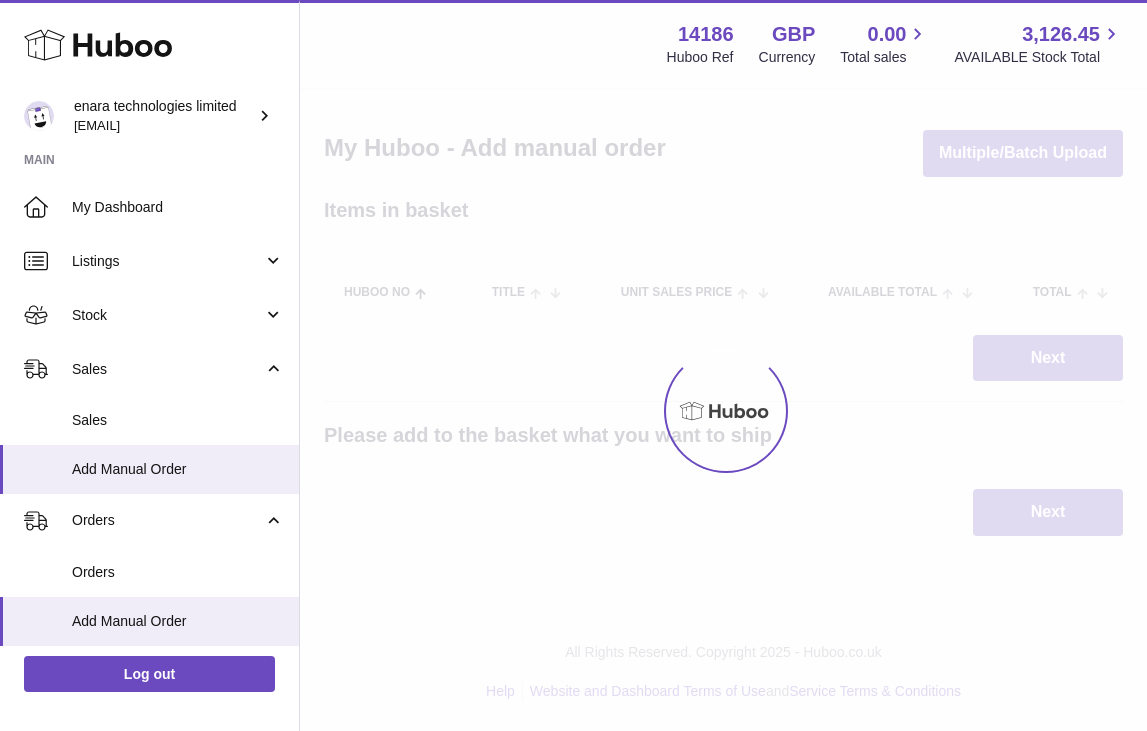 scroll, scrollTop: 0, scrollLeft: 0, axis: both 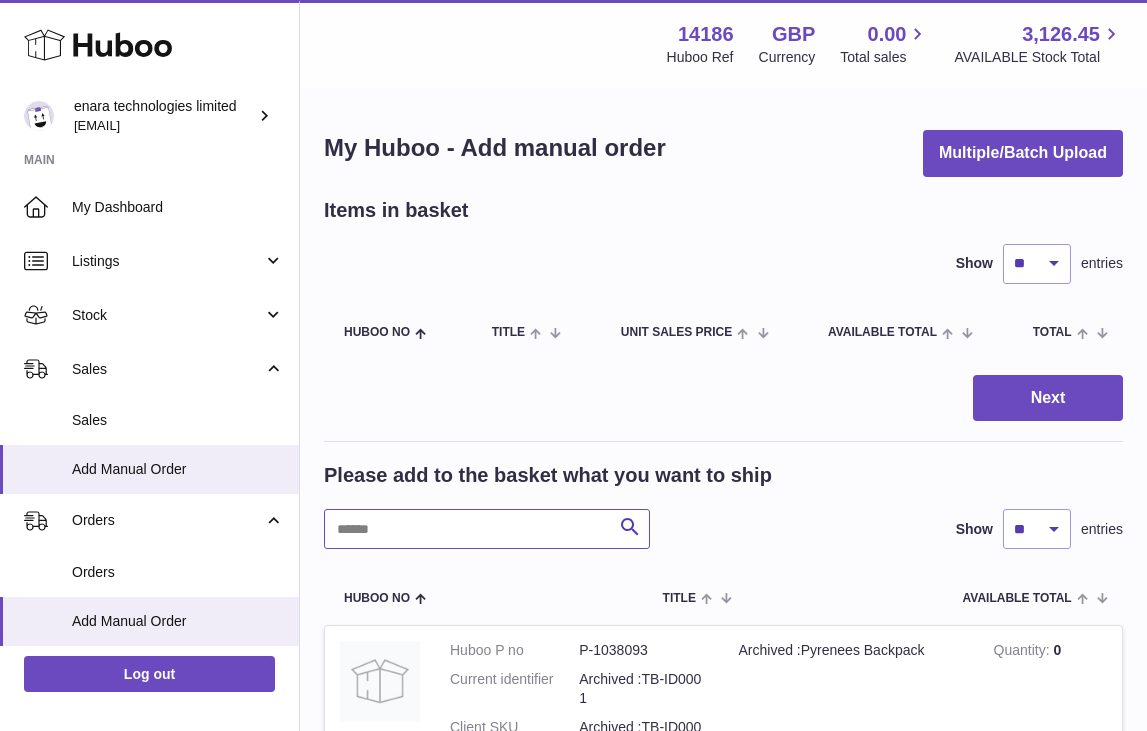 click at bounding box center (487, 529) 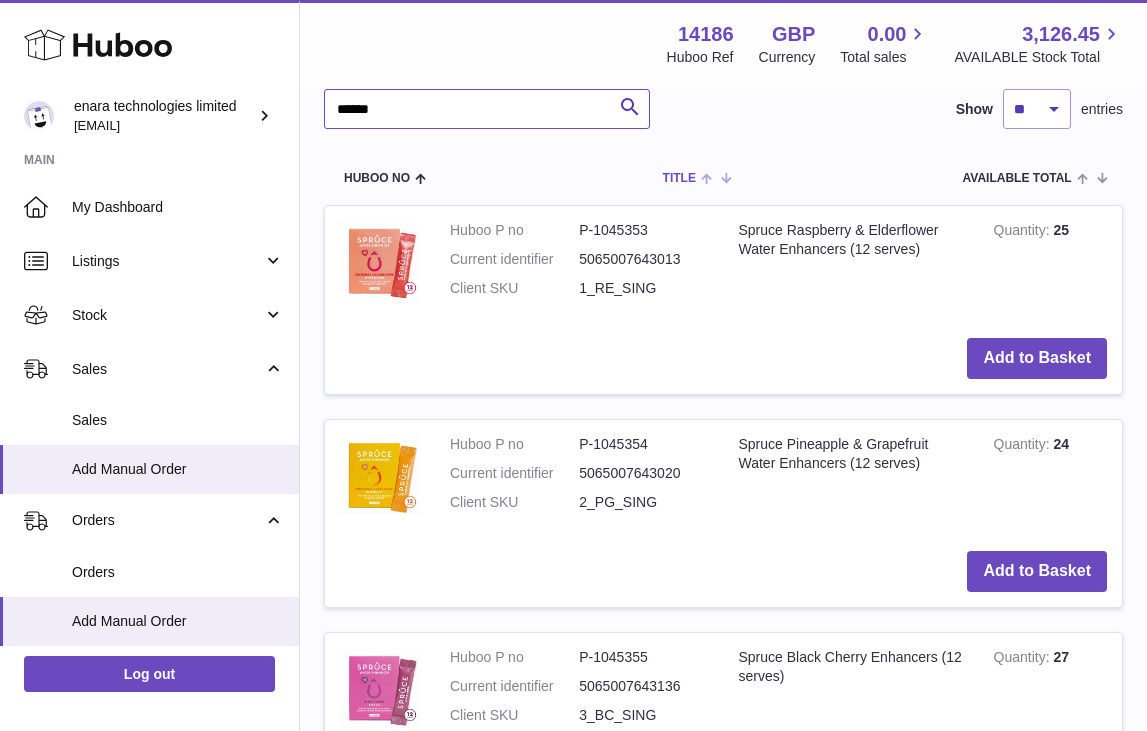 scroll, scrollTop: 438, scrollLeft: 0, axis: vertical 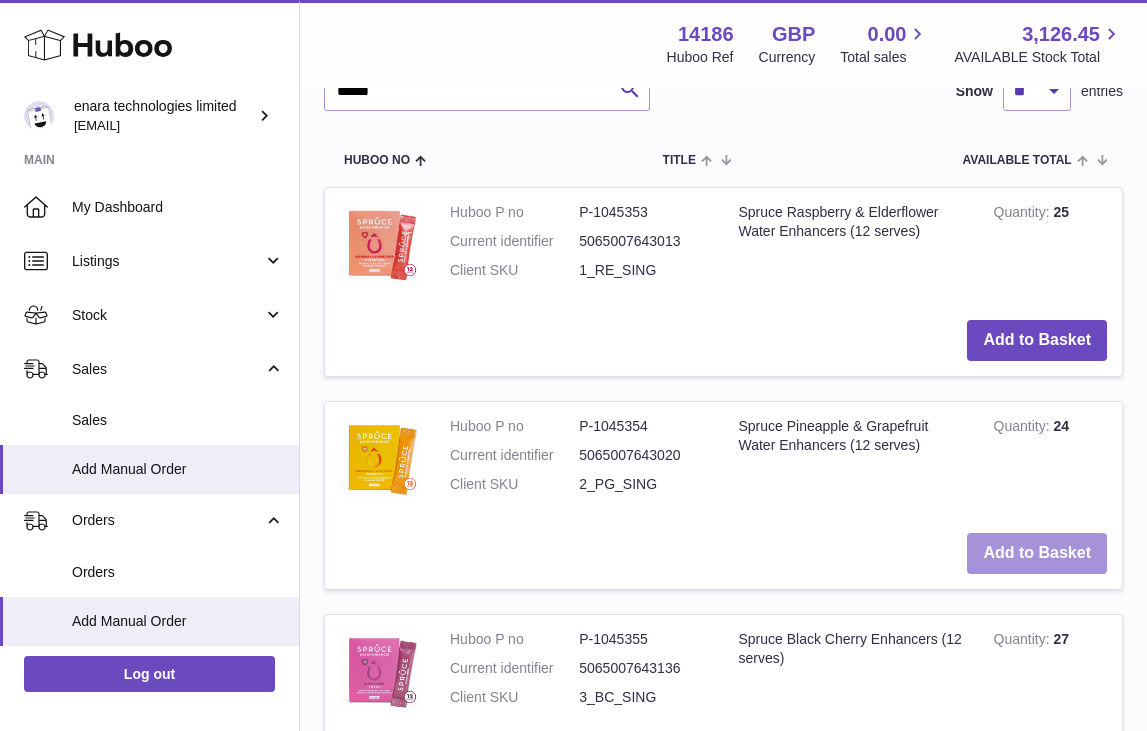 click on "Add to Basket" at bounding box center [1037, 553] 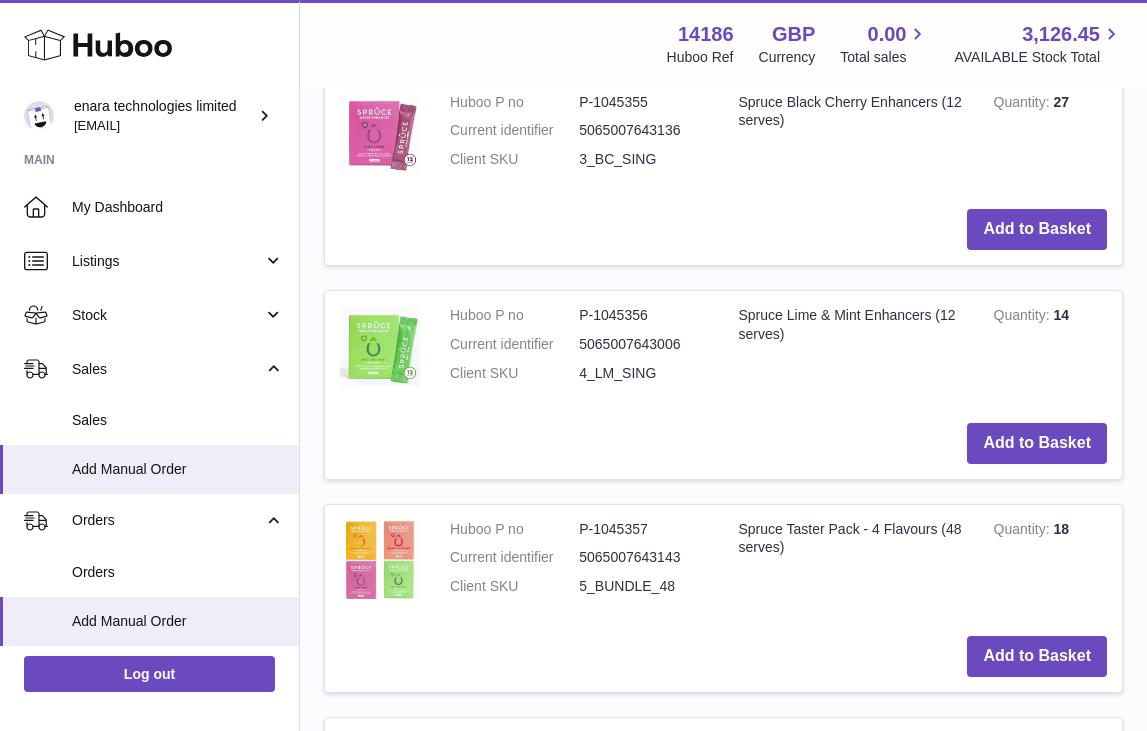 scroll, scrollTop: 1239, scrollLeft: 0, axis: vertical 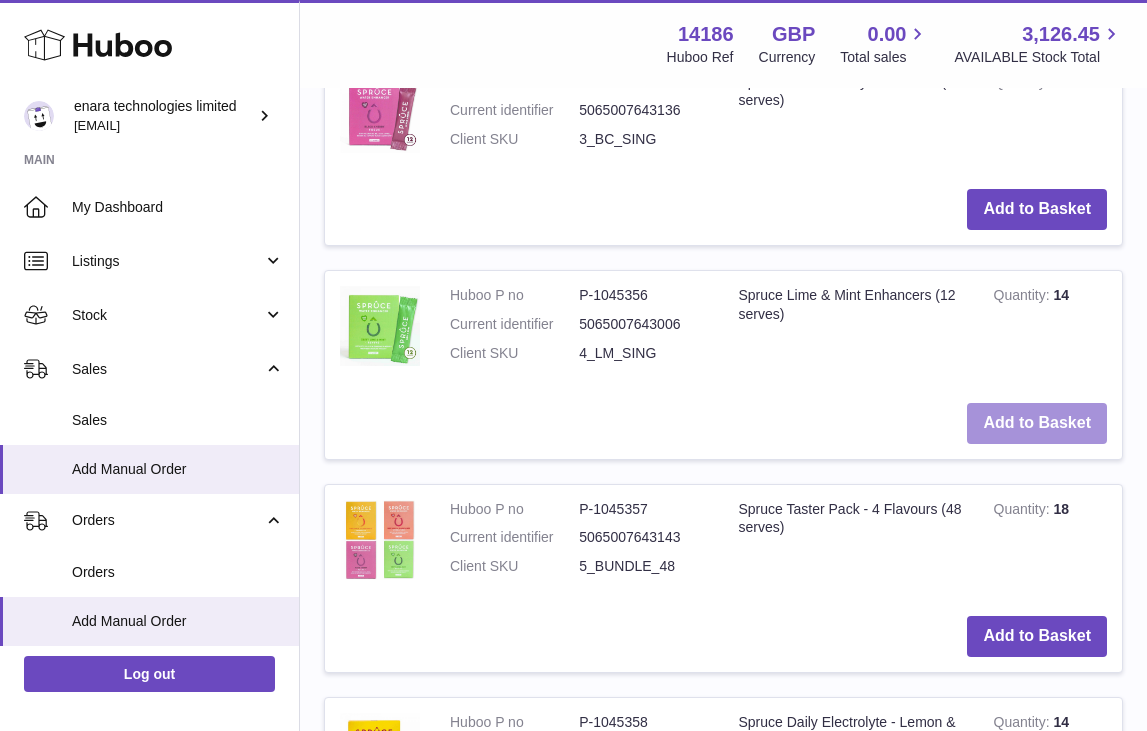 click on "Add to Basket" at bounding box center (1037, 423) 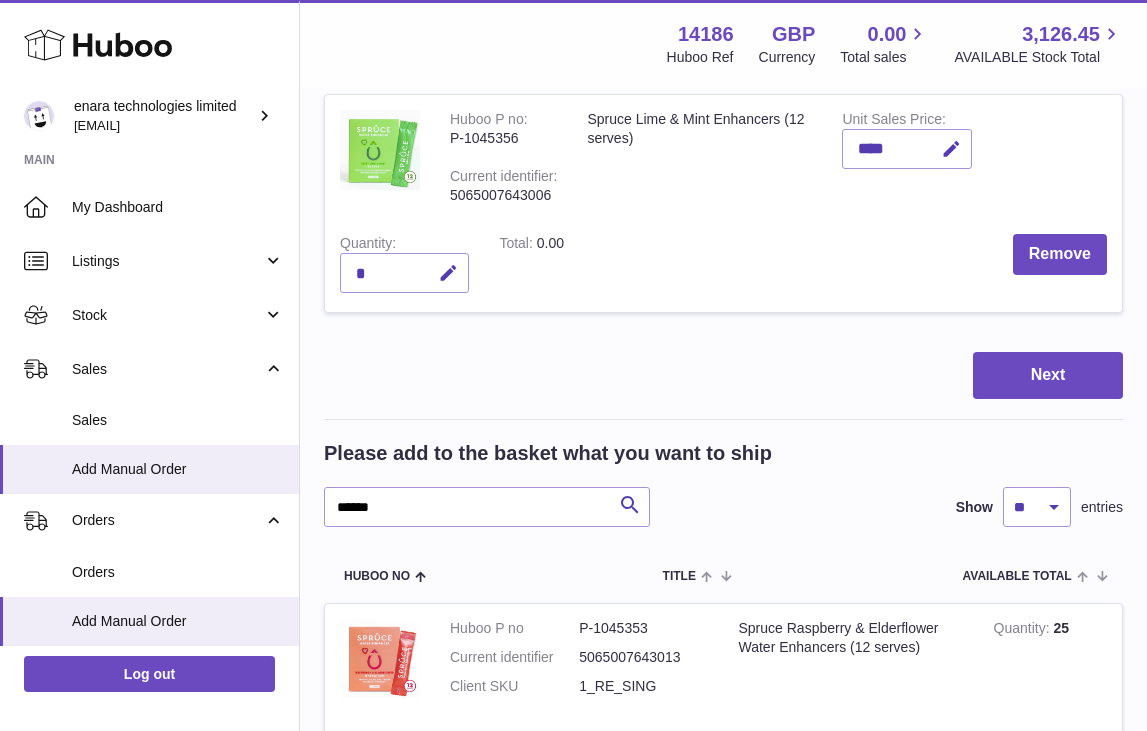 scroll, scrollTop: 531, scrollLeft: 0, axis: vertical 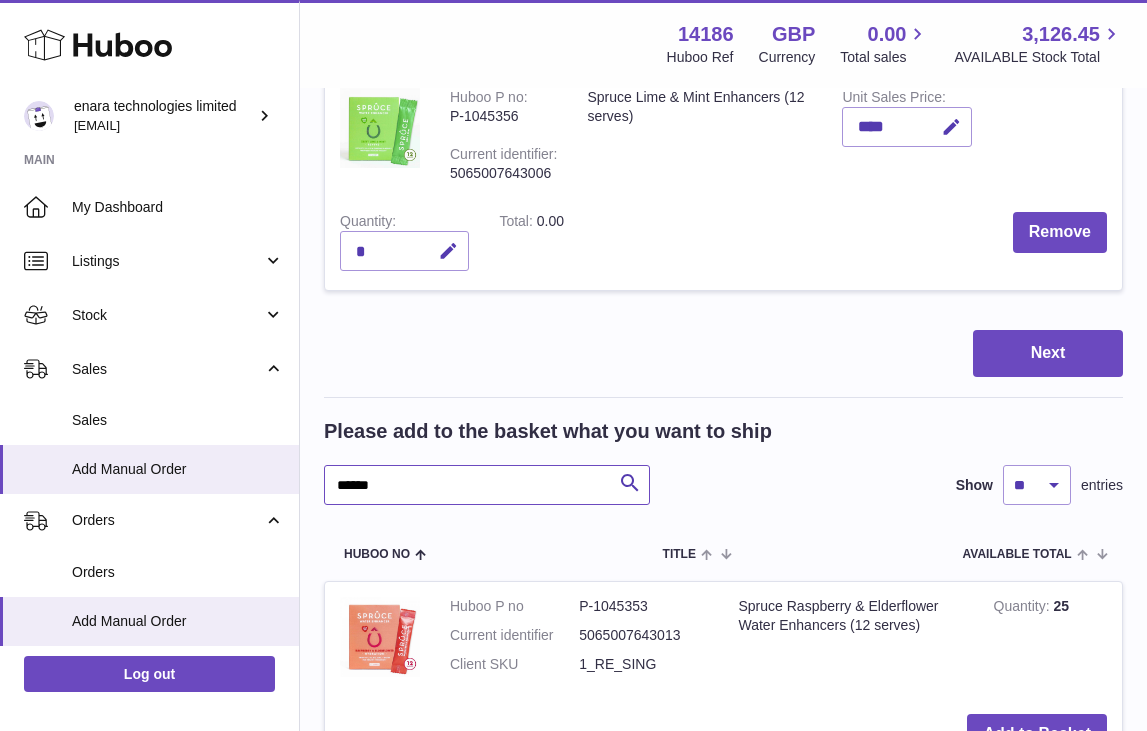 drag, startPoint x: 423, startPoint y: 463, endPoint x: 472, endPoint y: 495, distance: 58.5235 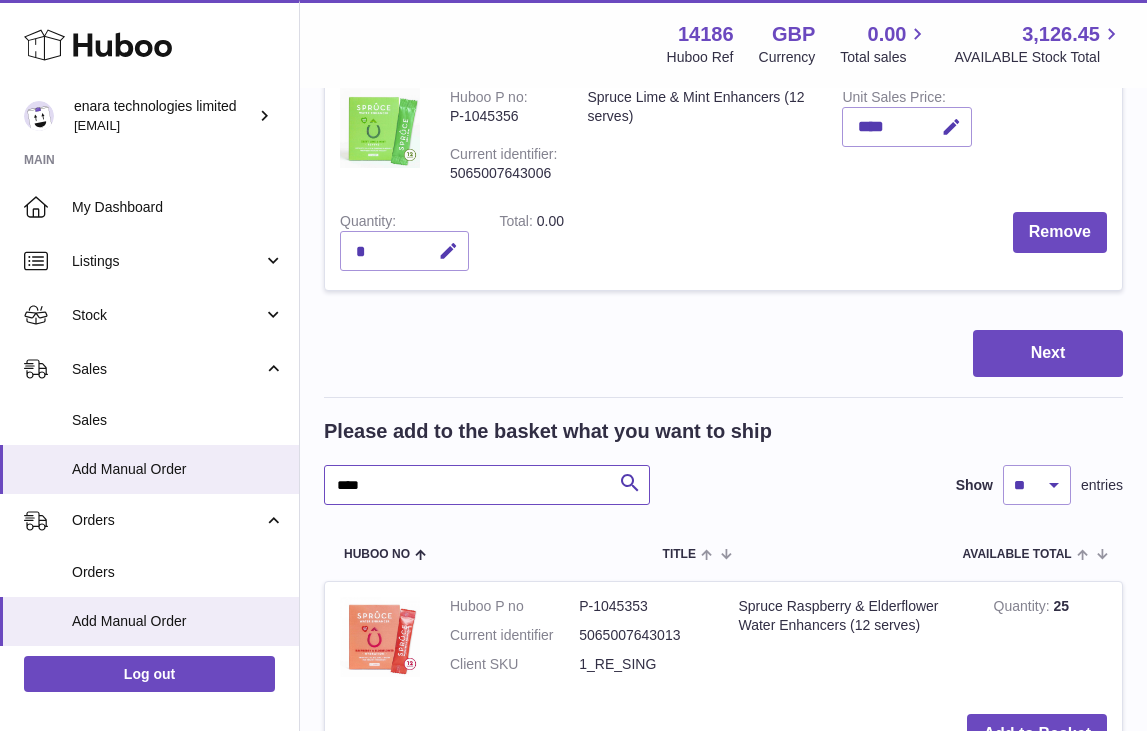 type on "****" 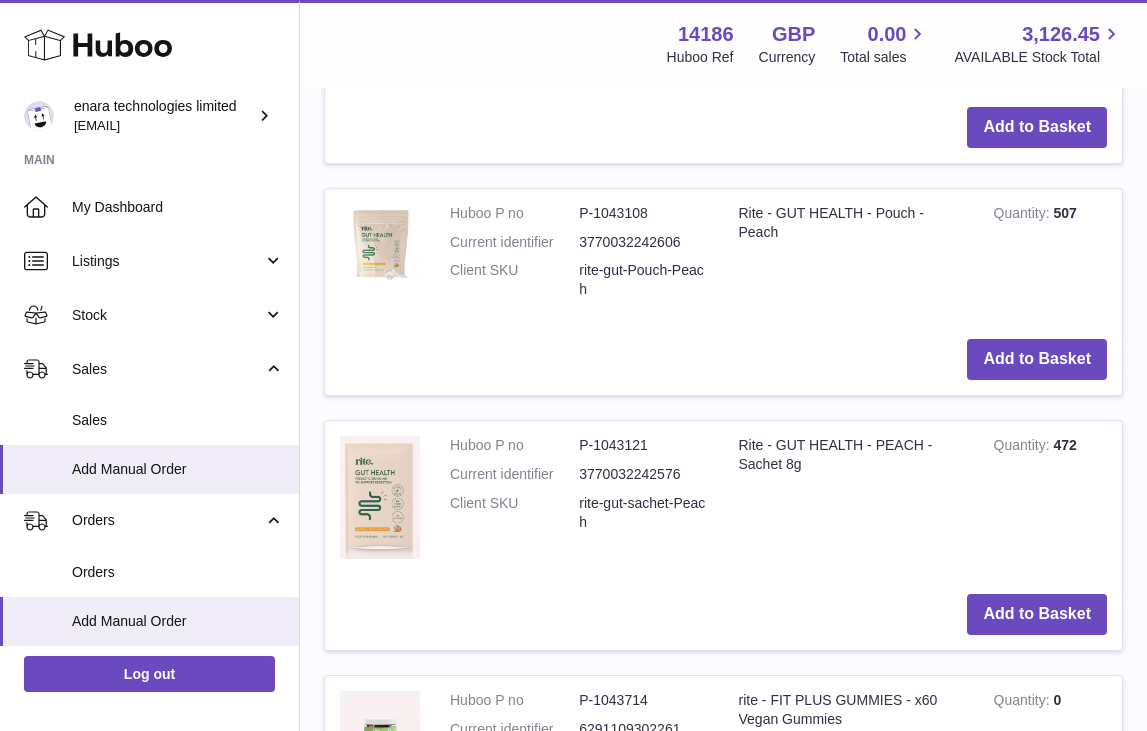 scroll, scrollTop: 1391, scrollLeft: 0, axis: vertical 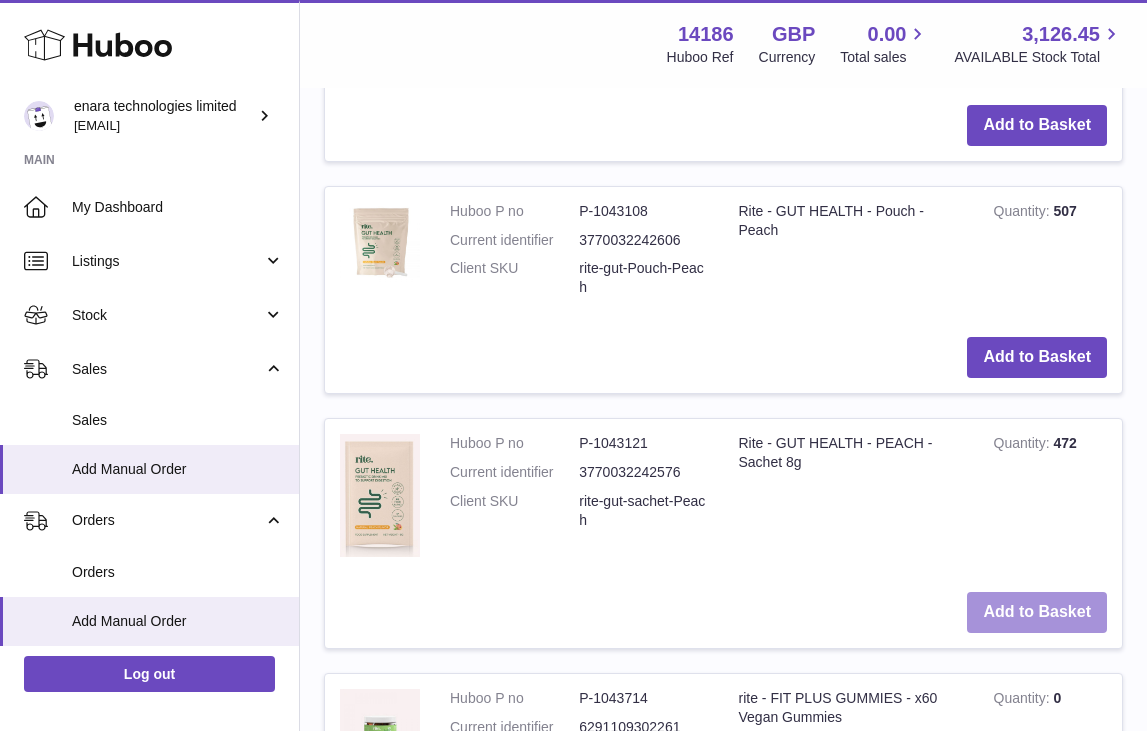 click on "Add to Basket" at bounding box center [1037, 612] 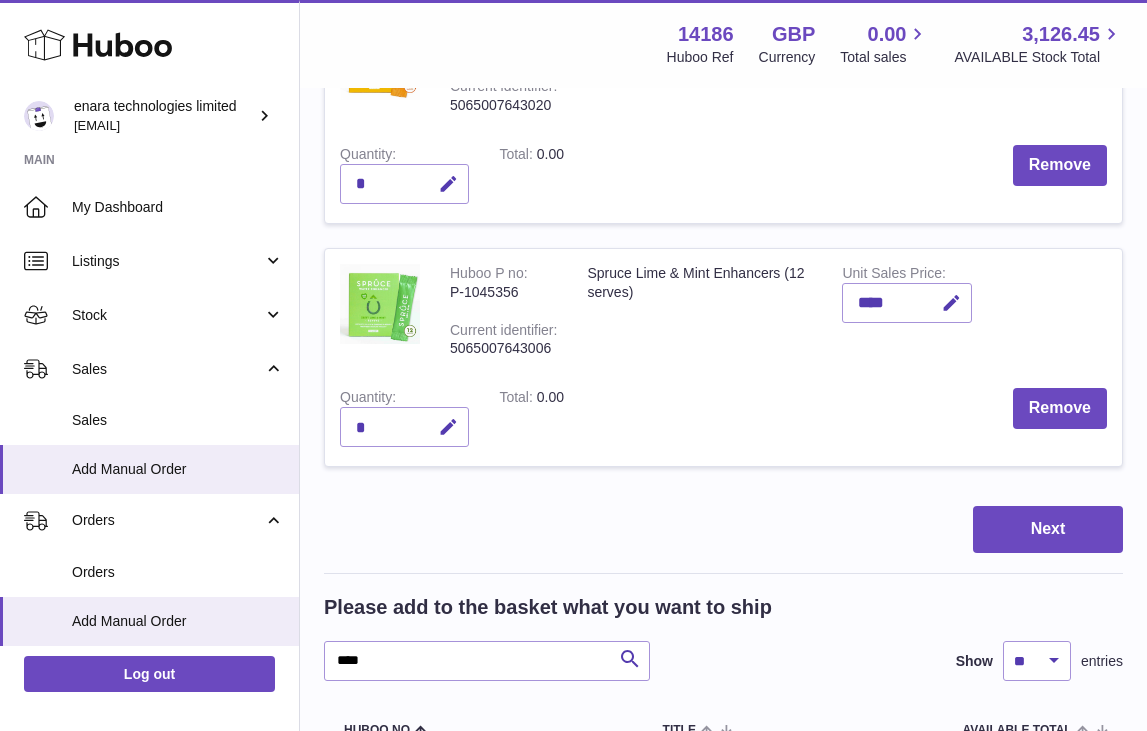 scroll, scrollTop: 799, scrollLeft: 0, axis: vertical 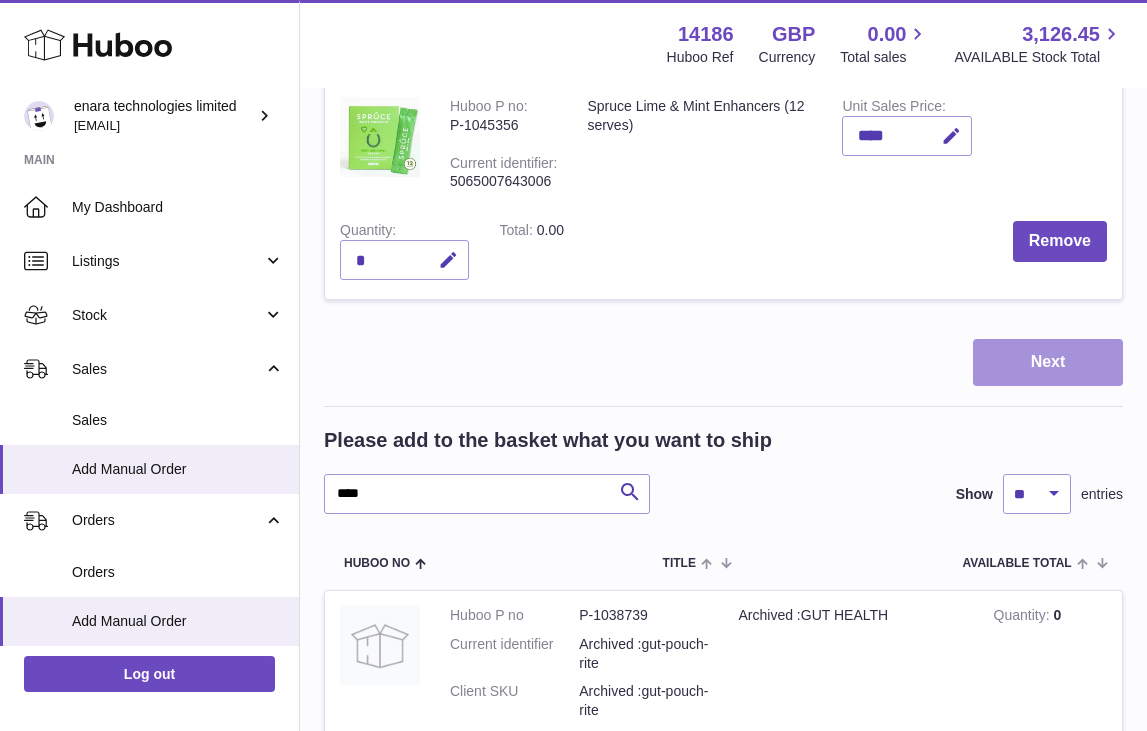 click on "Next" at bounding box center (1048, 362) 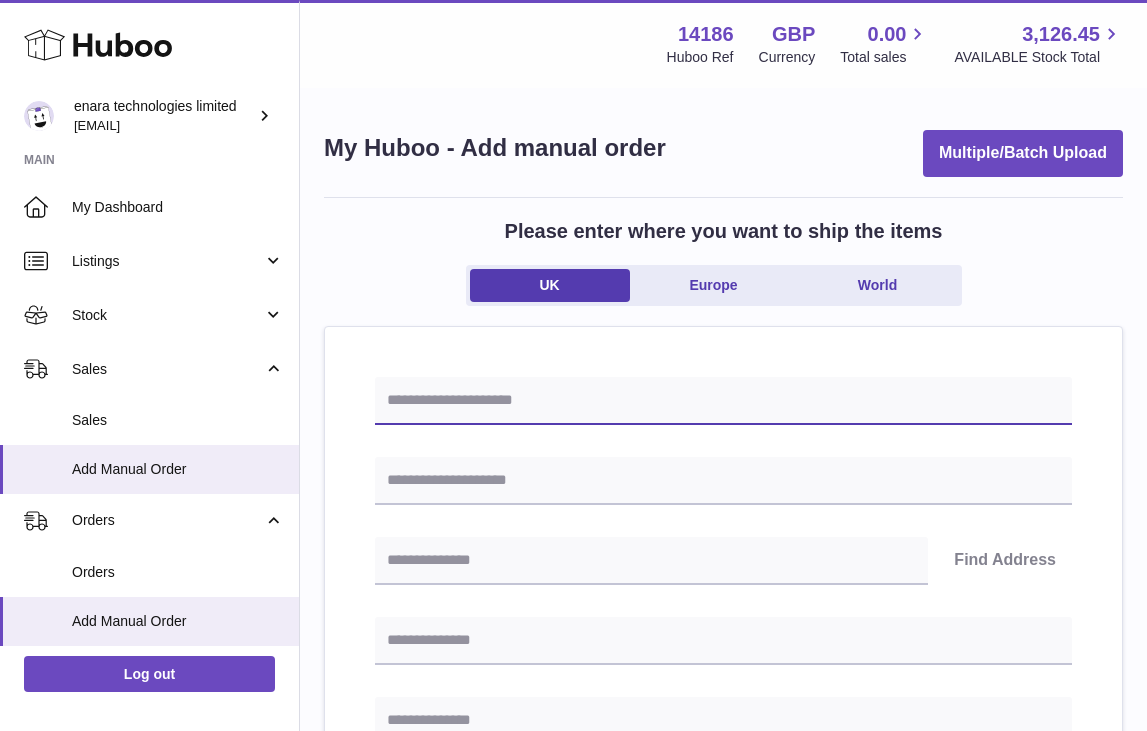 click at bounding box center [723, 401] 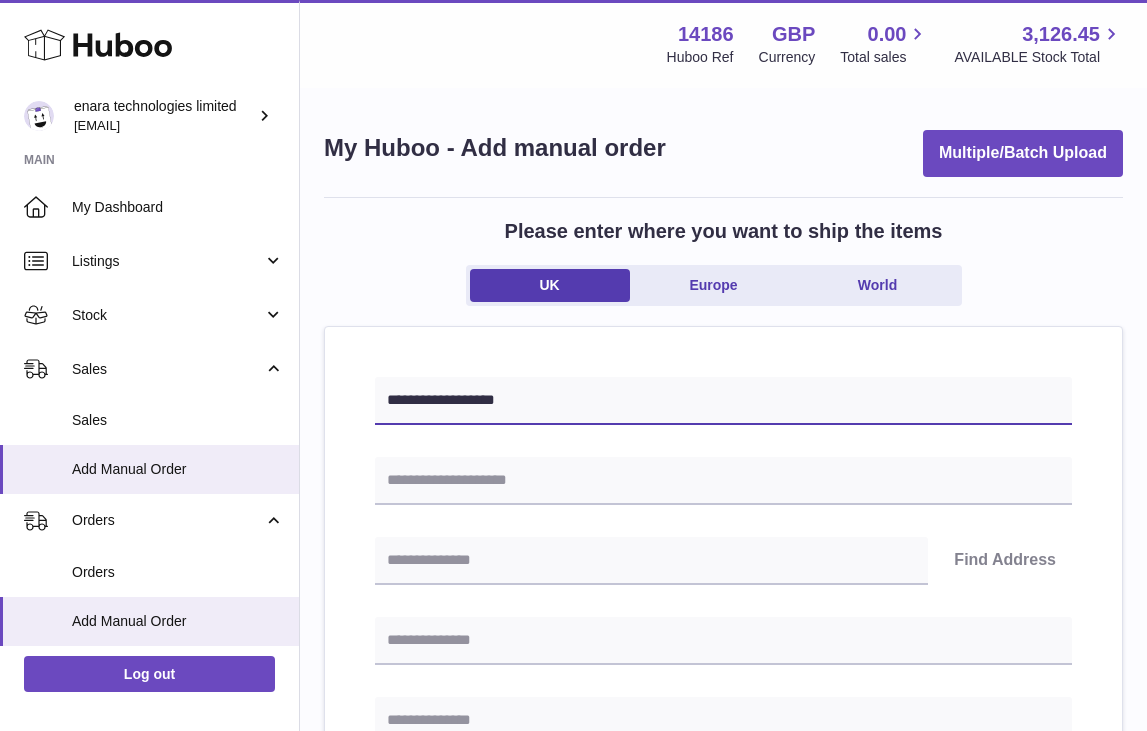 type on "**********" 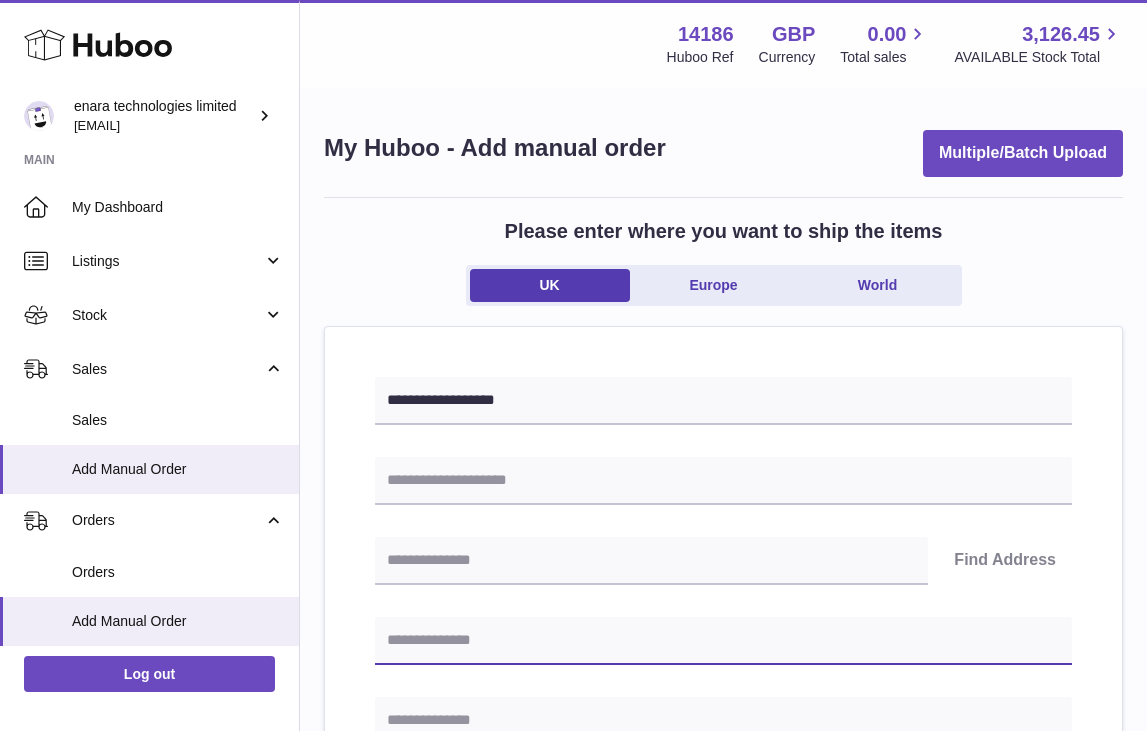 paste on "**********" 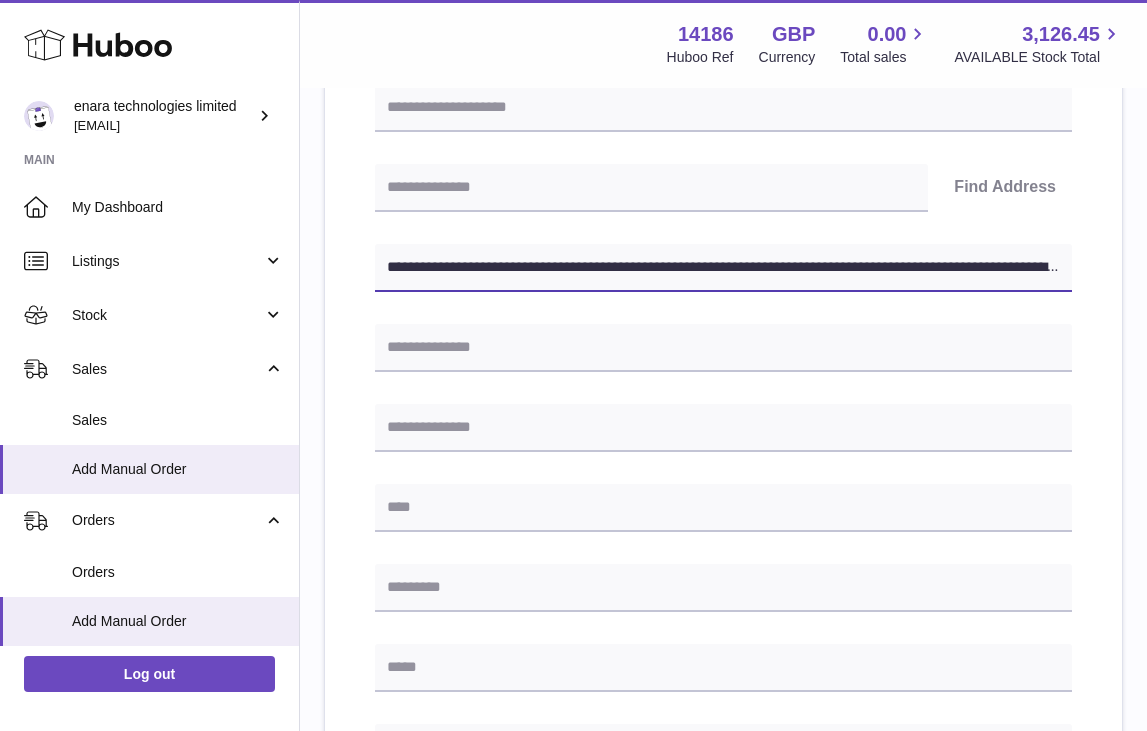 scroll, scrollTop: 437, scrollLeft: 0, axis: vertical 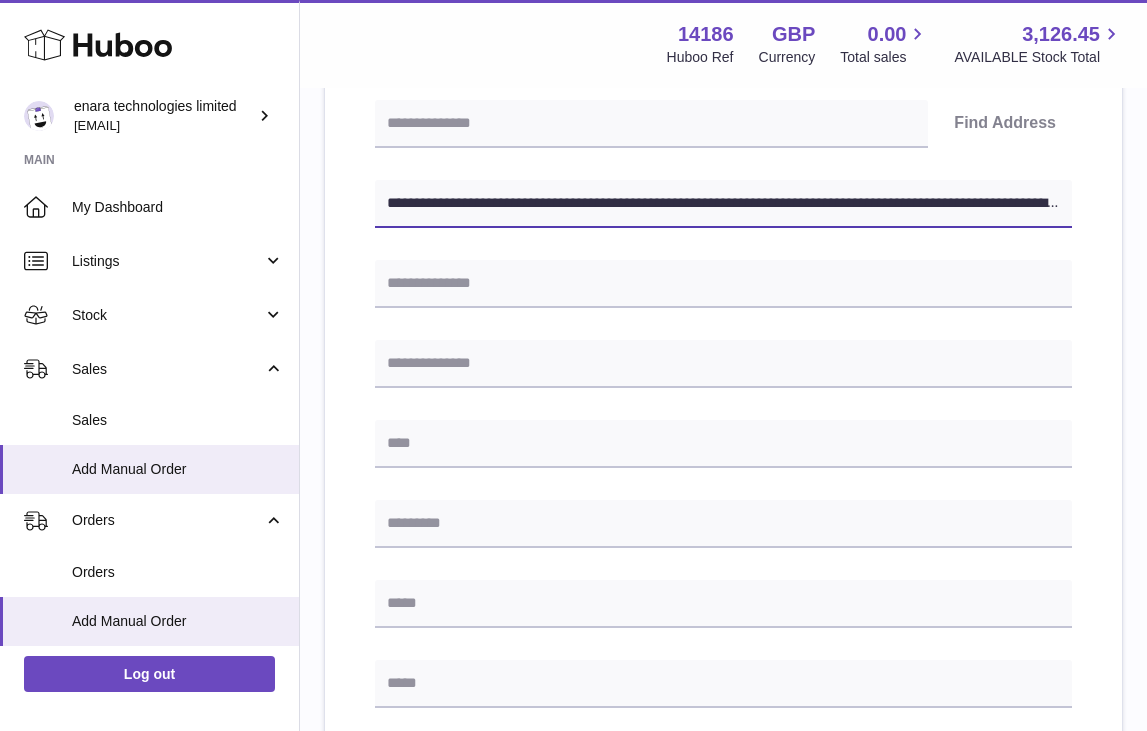 drag, startPoint x: 685, startPoint y: 195, endPoint x: 1274, endPoint y: 390, distance: 620.4402 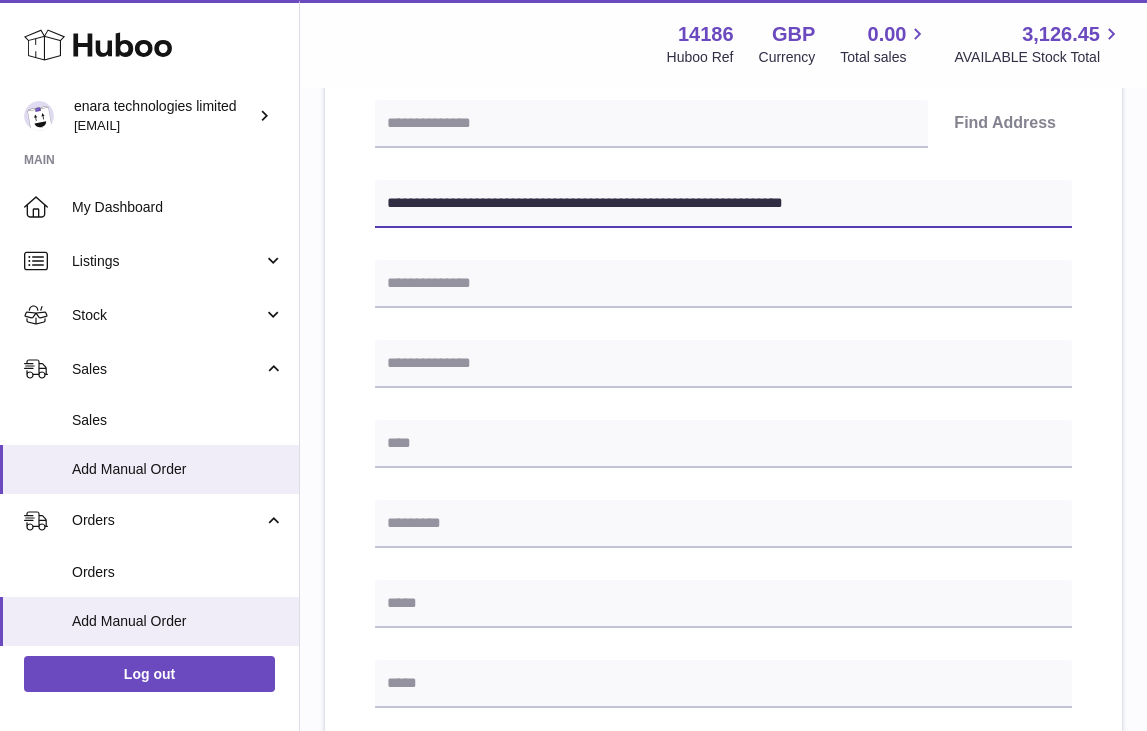 type on "**********" 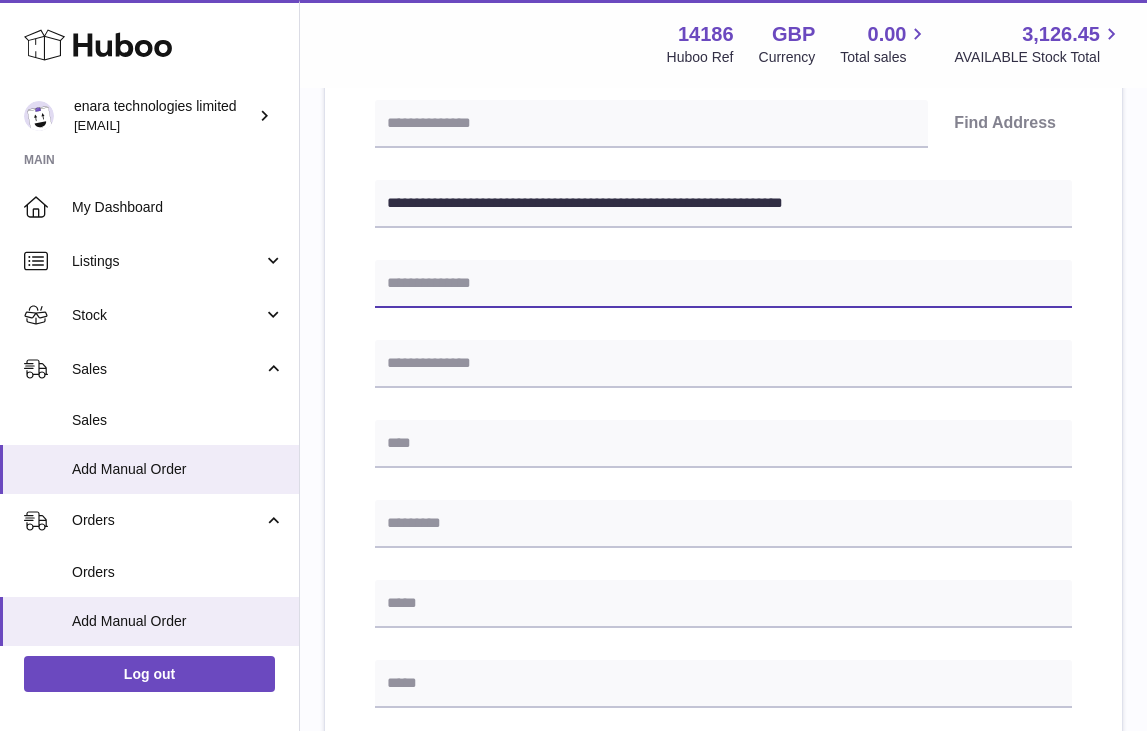 paste on "**********" 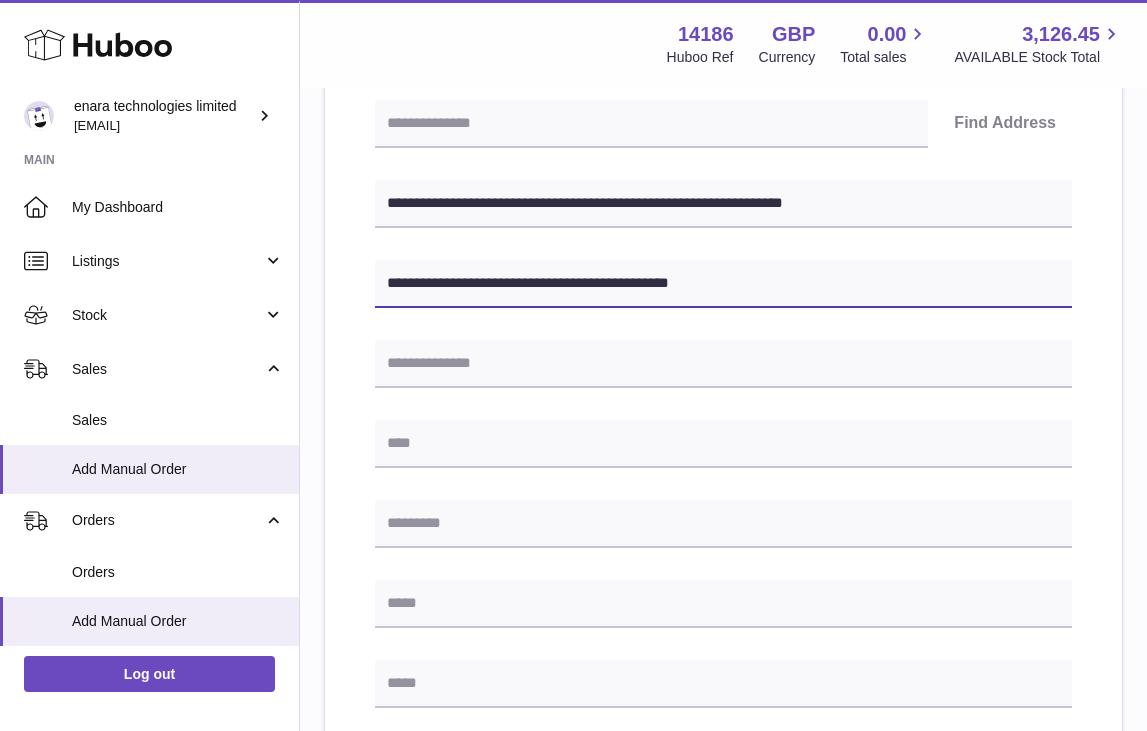 type on "**********" 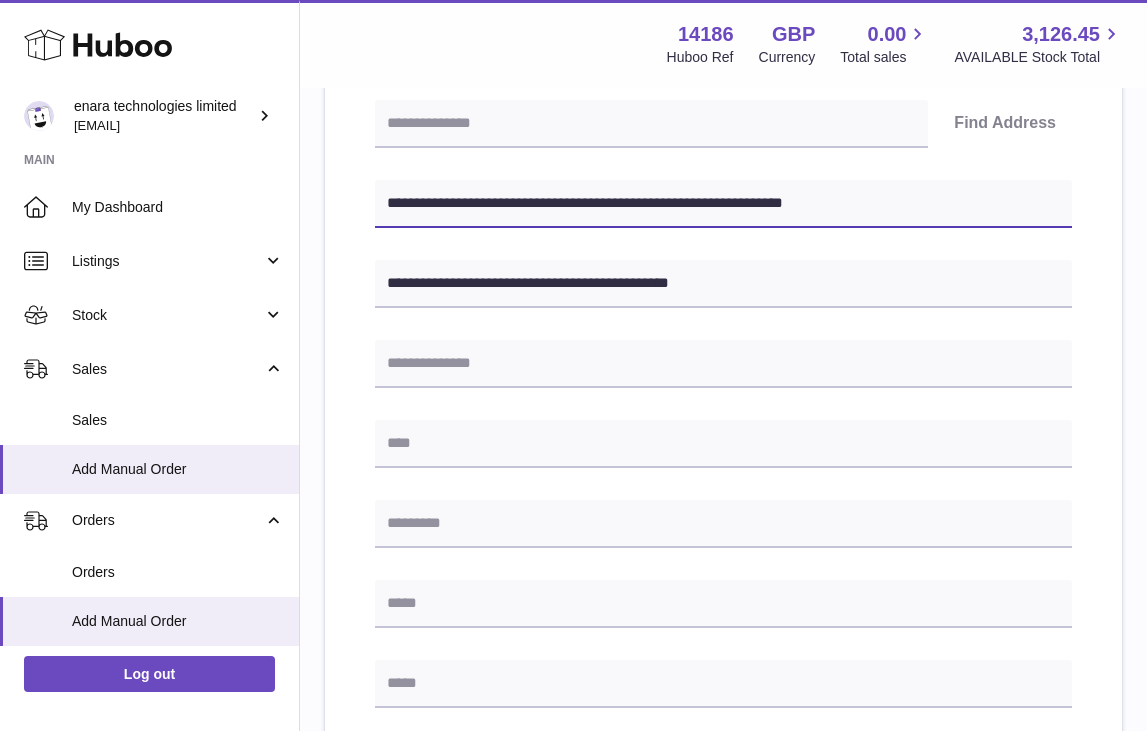 drag, startPoint x: 531, startPoint y: 205, endPoint x: 393, endPoint y: 205, distance: 138 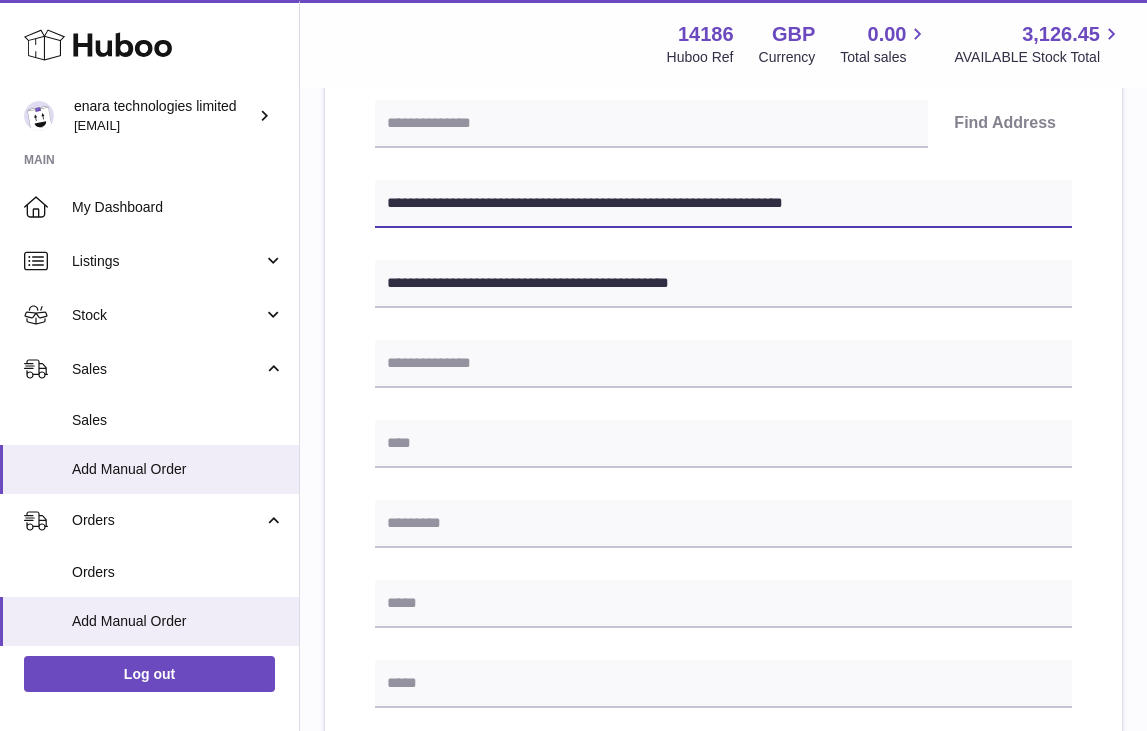 click on "**********" at bounding box center (723, 204) 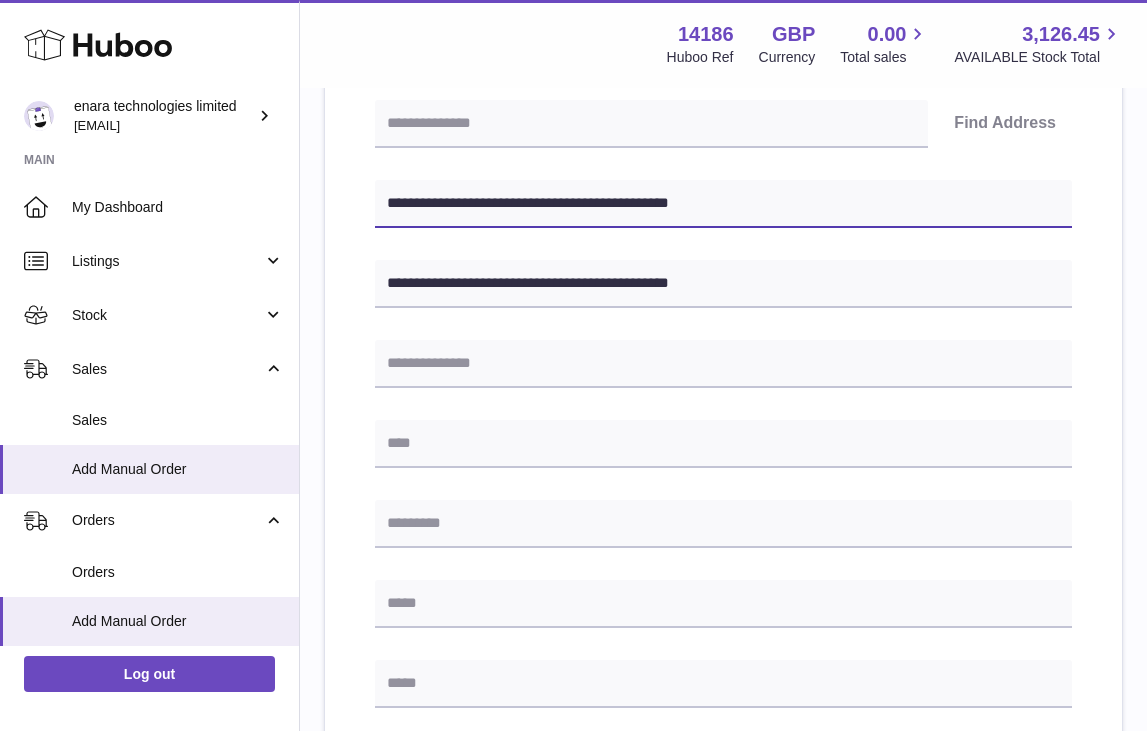 scroll, scrollTop: 347, scrollLeft: 0, axis: vertical 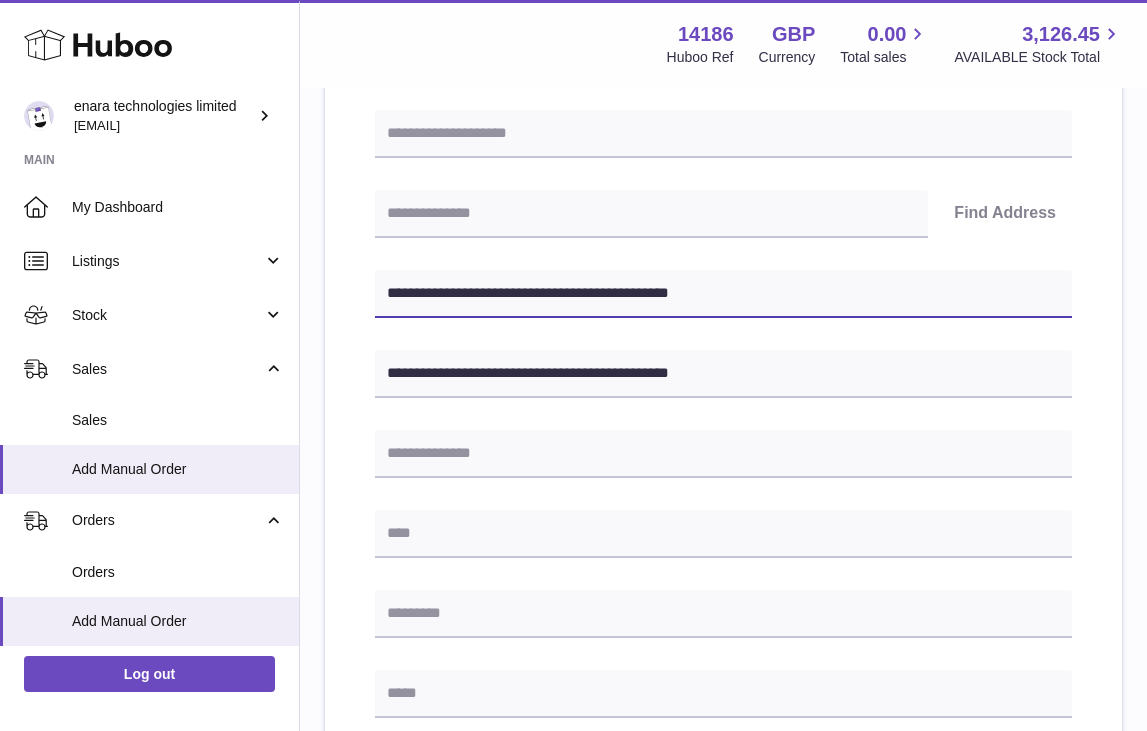 type on "**********" 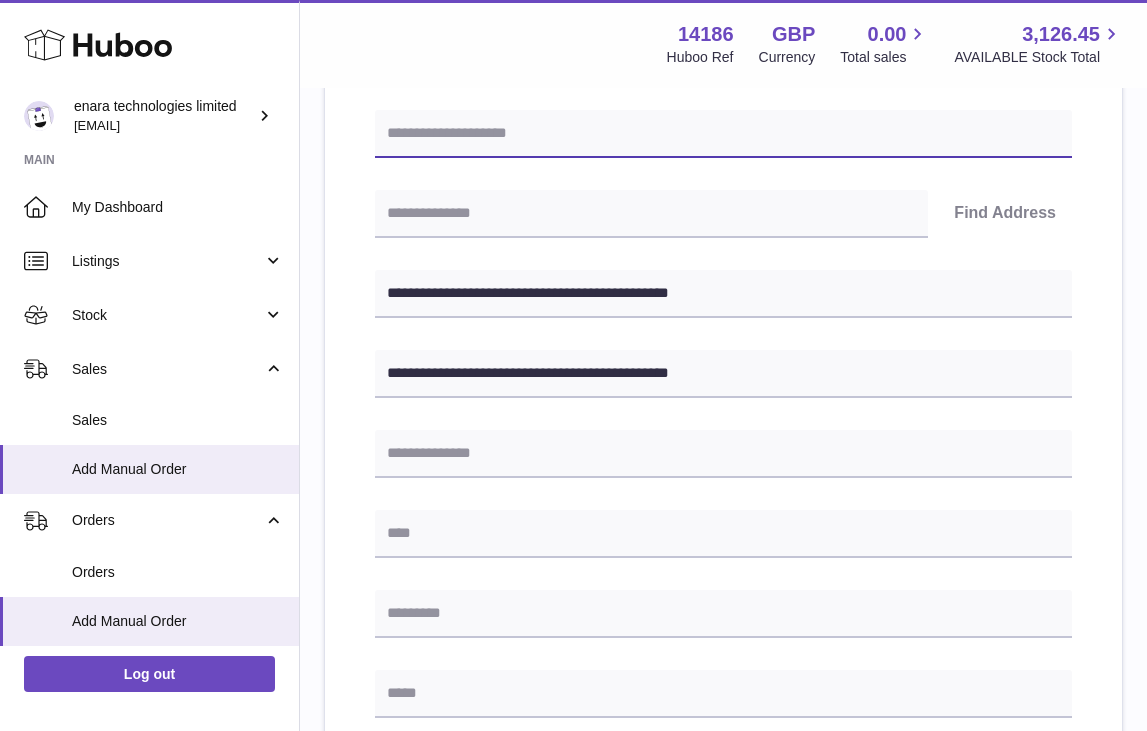 paste on "**********" 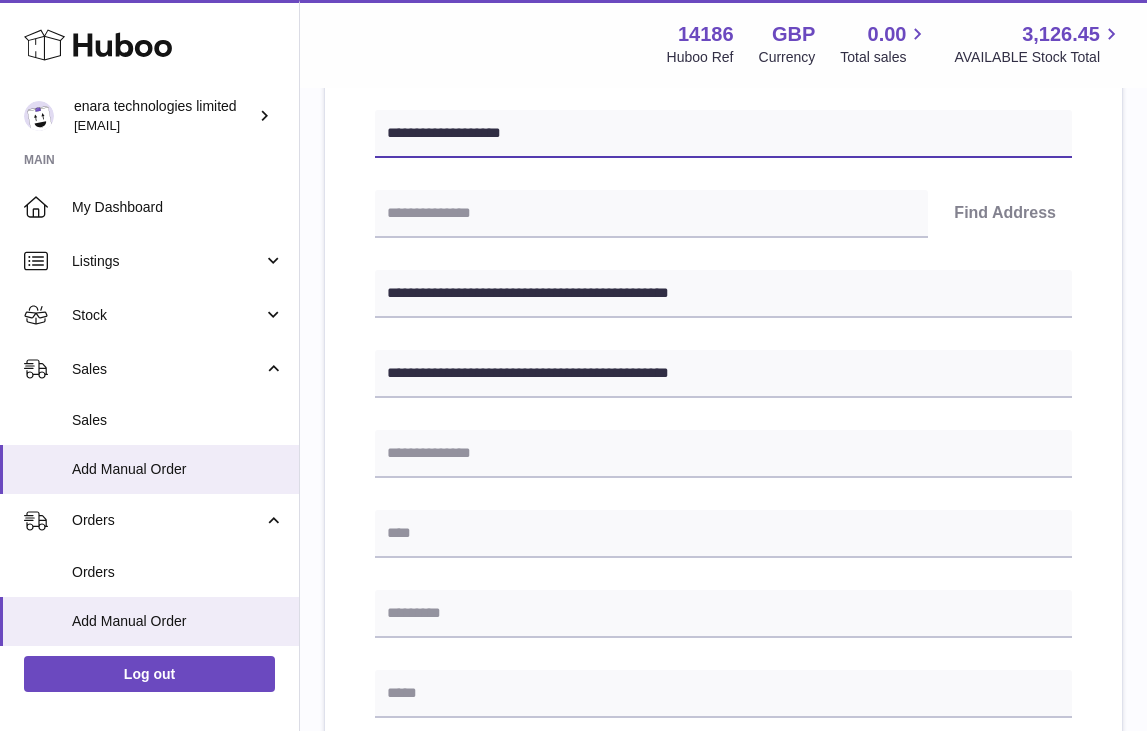 type on "**********" 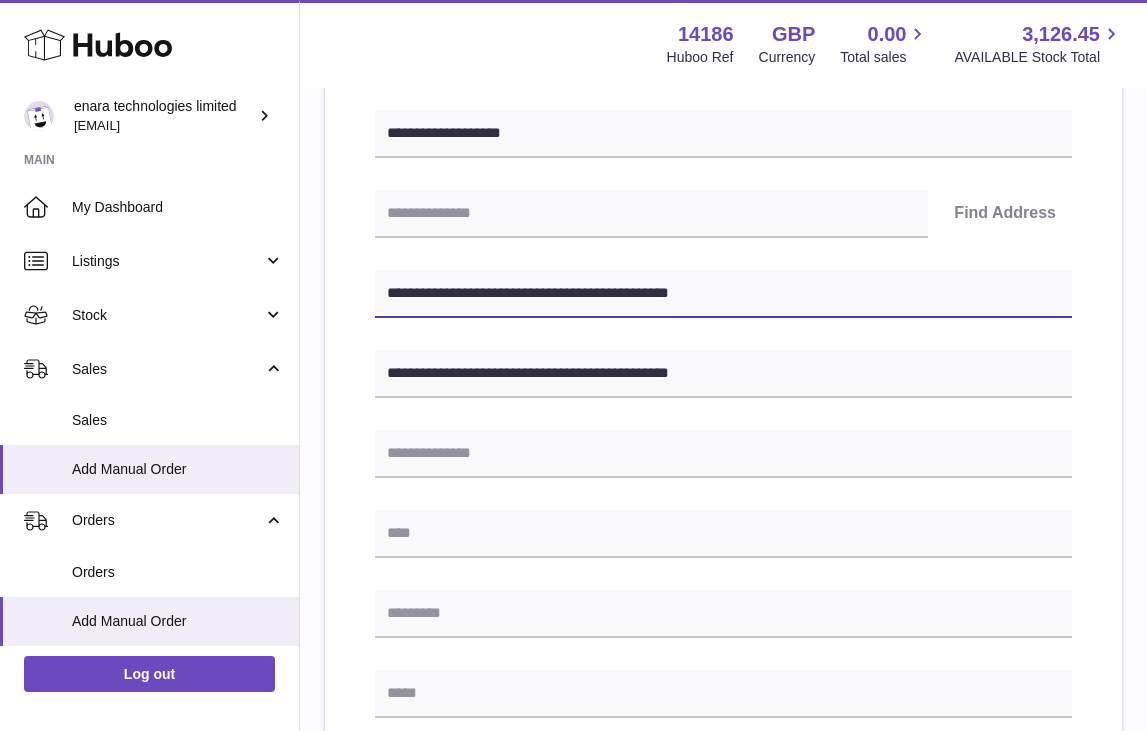 click on "**********" at bounding box center (723, 294) 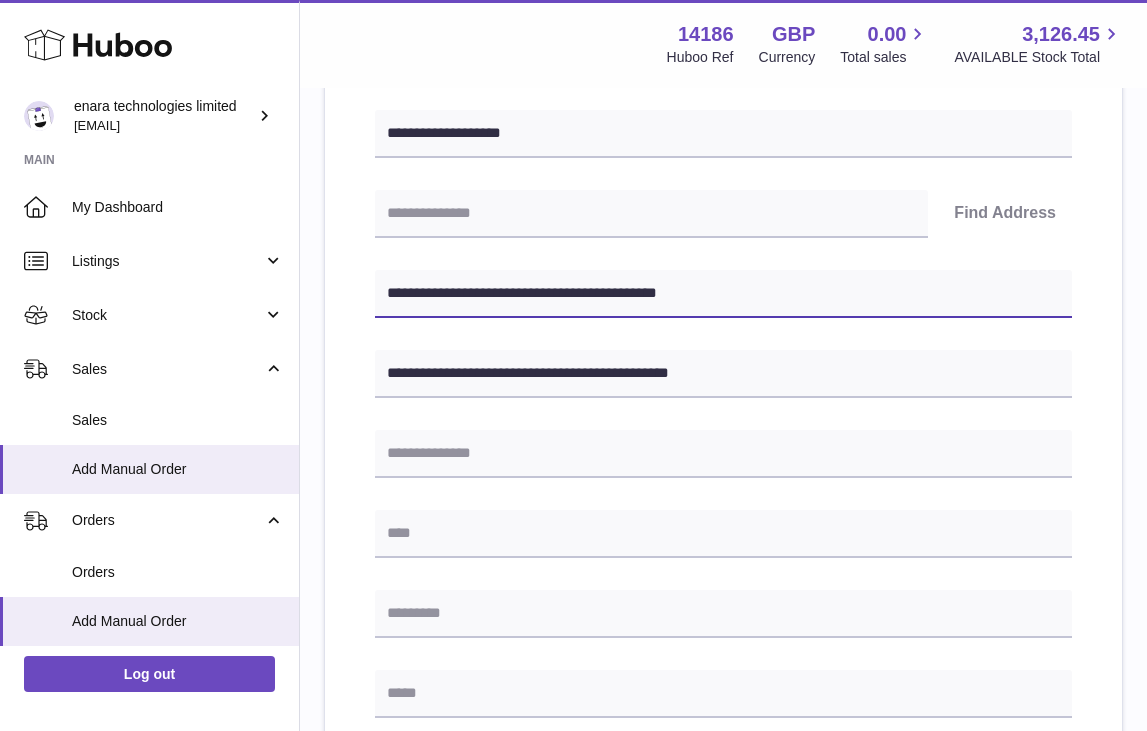 type on "**********" 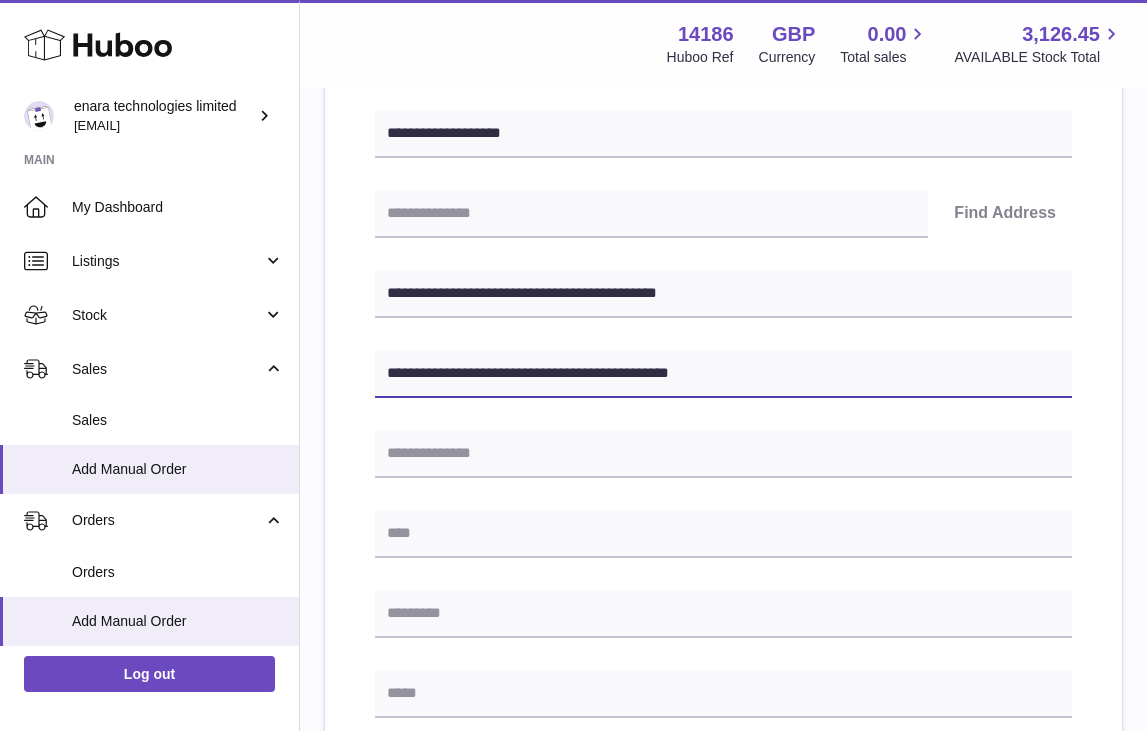 drag, startPoint x: 617, startPoint y: 364, endPoint x: 555, endPoint y: 368, distance: 62.1289 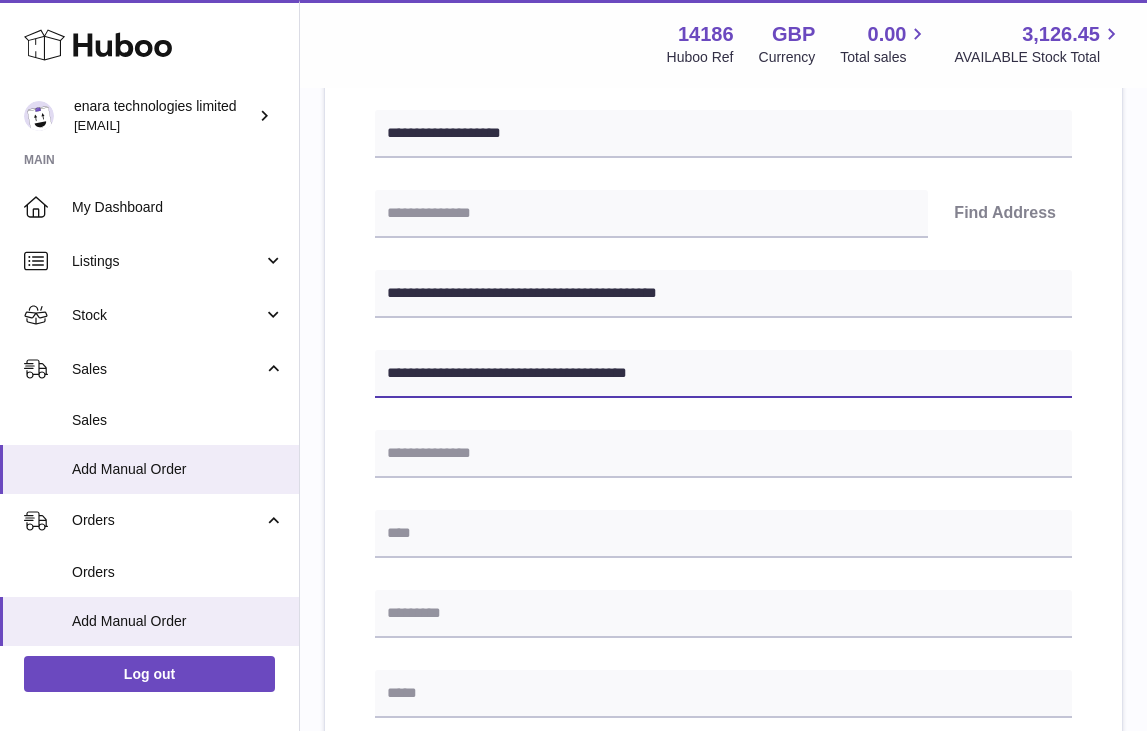 type on "**********" 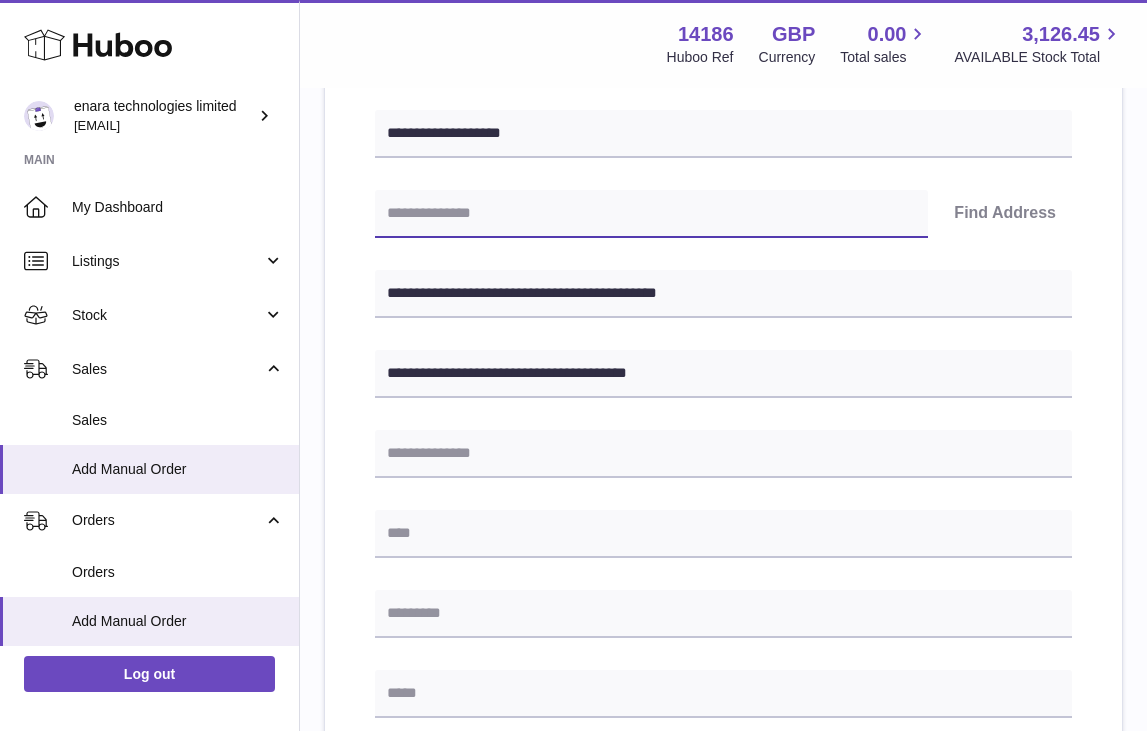 paste on "*******" 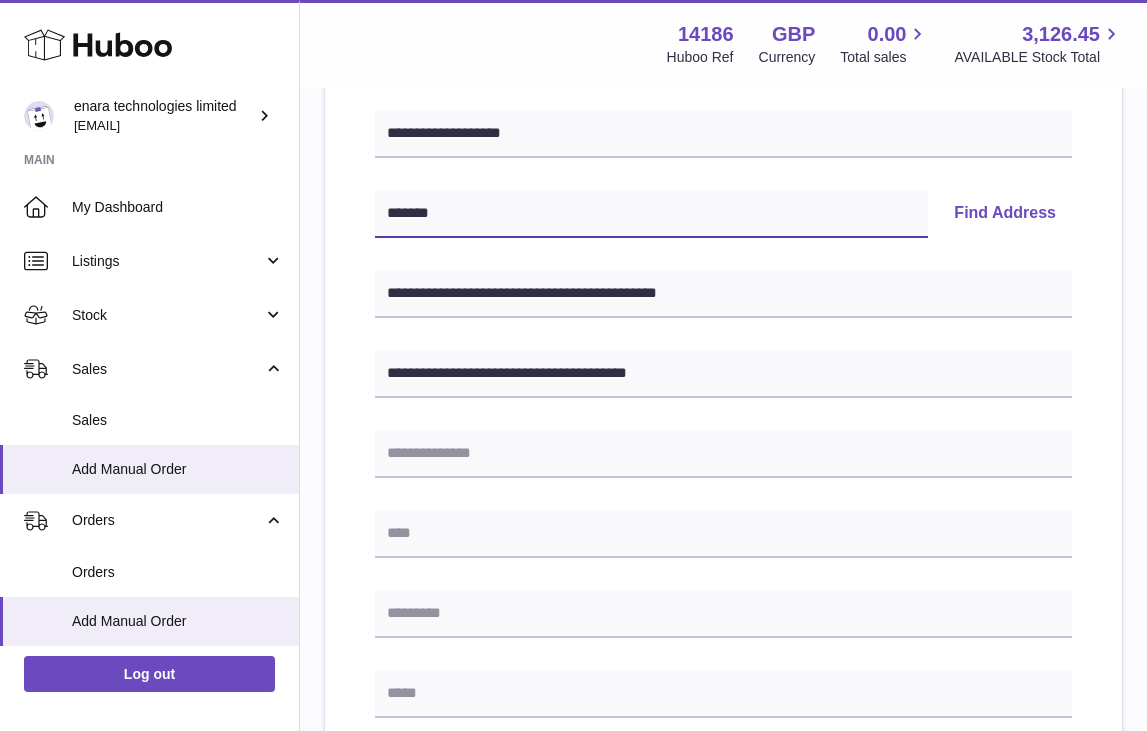 type on "*******" 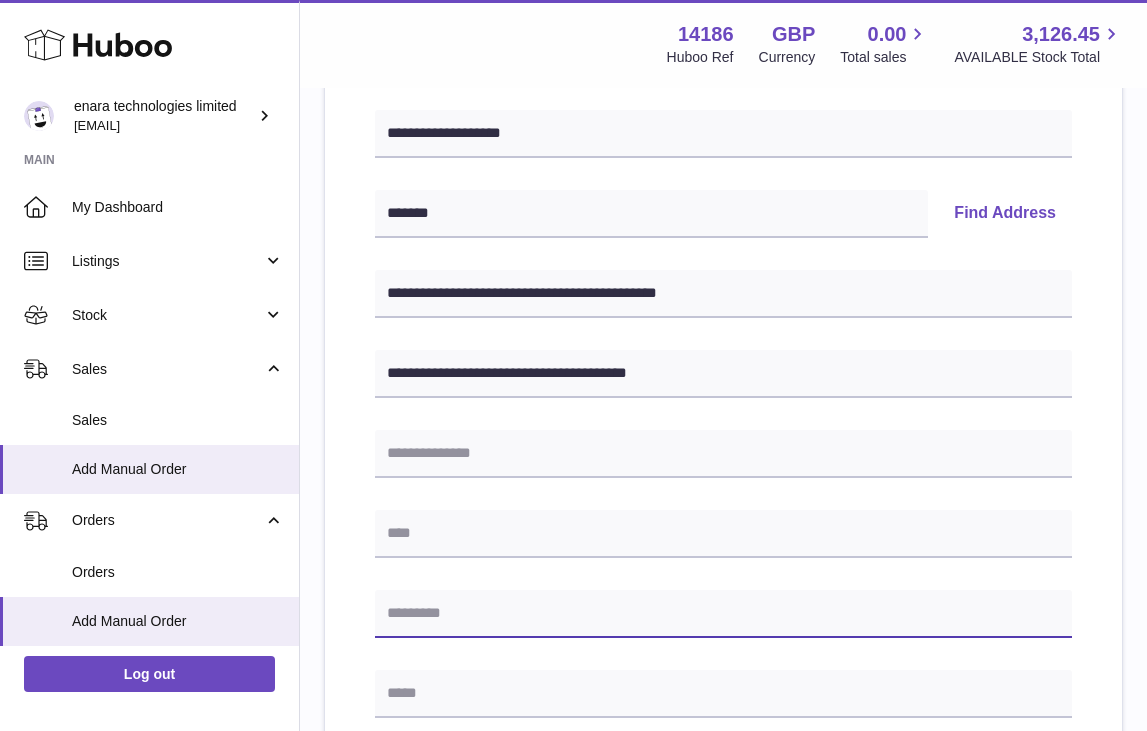 paste on "*******" 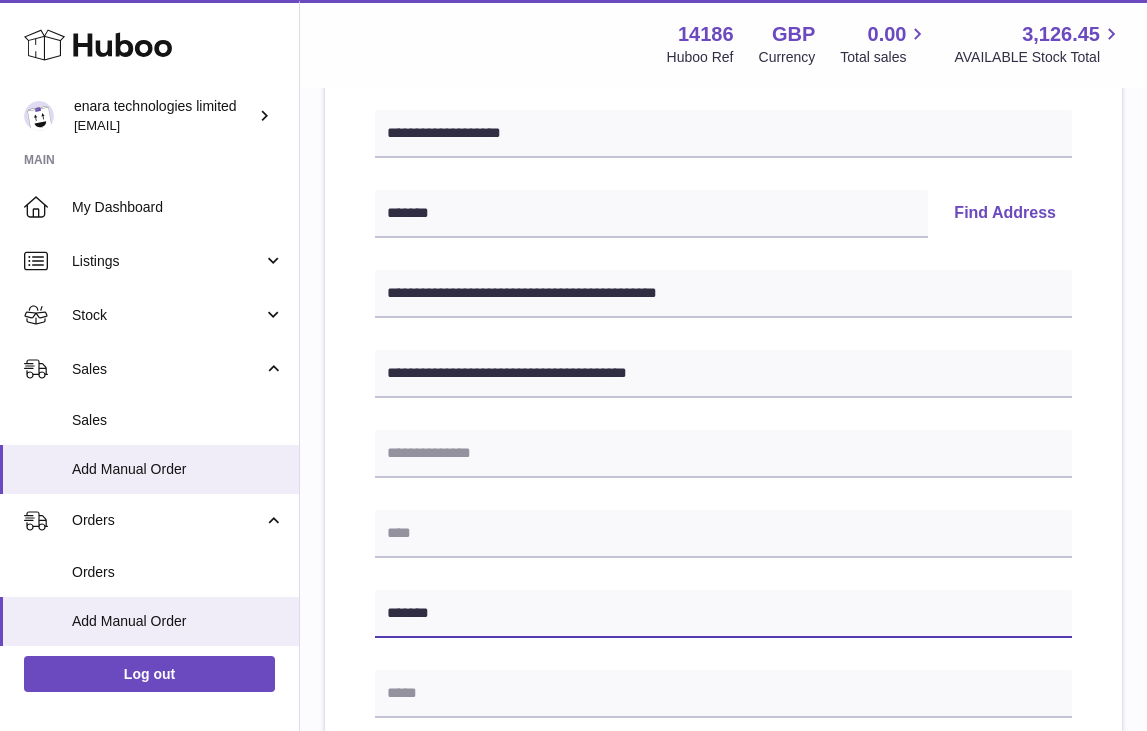type on "*******" 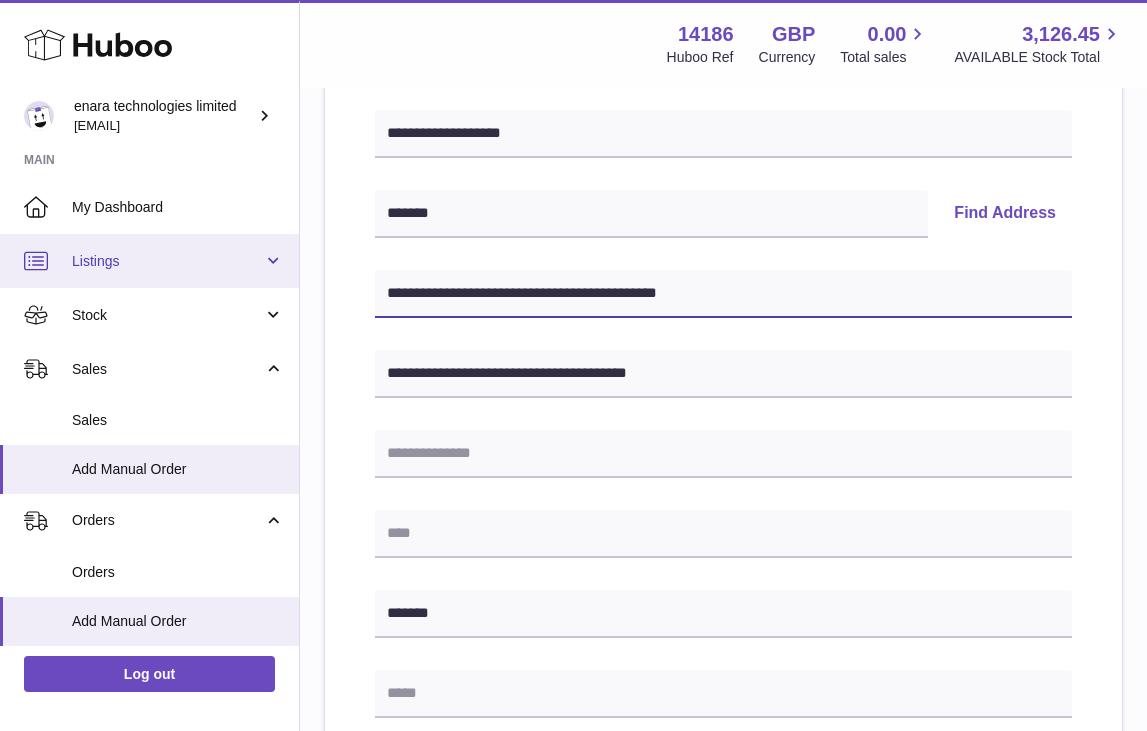 drag, startPoint x: 505, startPoint y: 291, endPoint x: 235, endPoint y: 275, distance: 270.47366 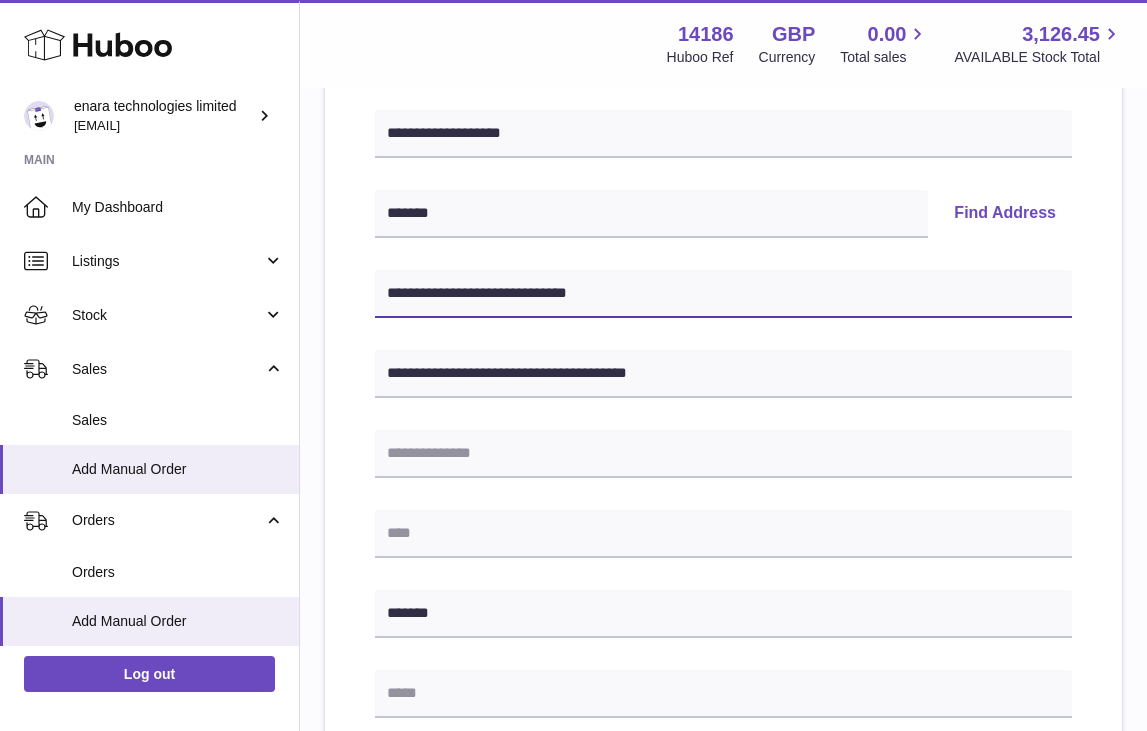 type on "**********" 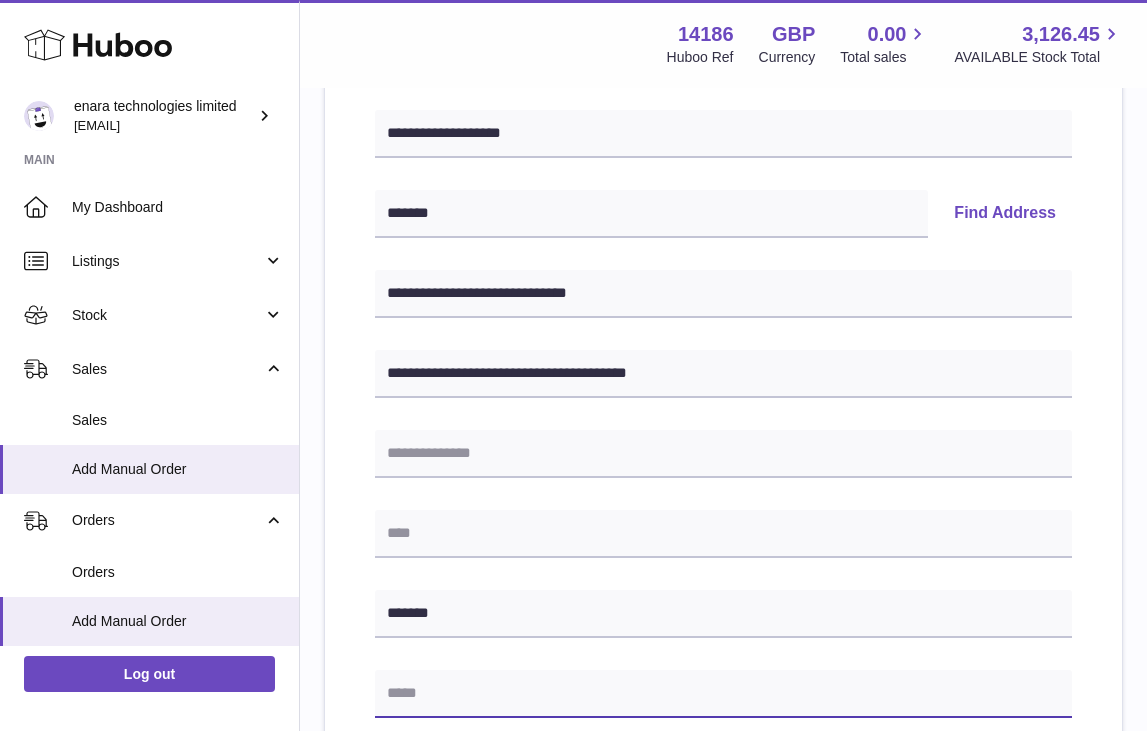 paste on "**********" 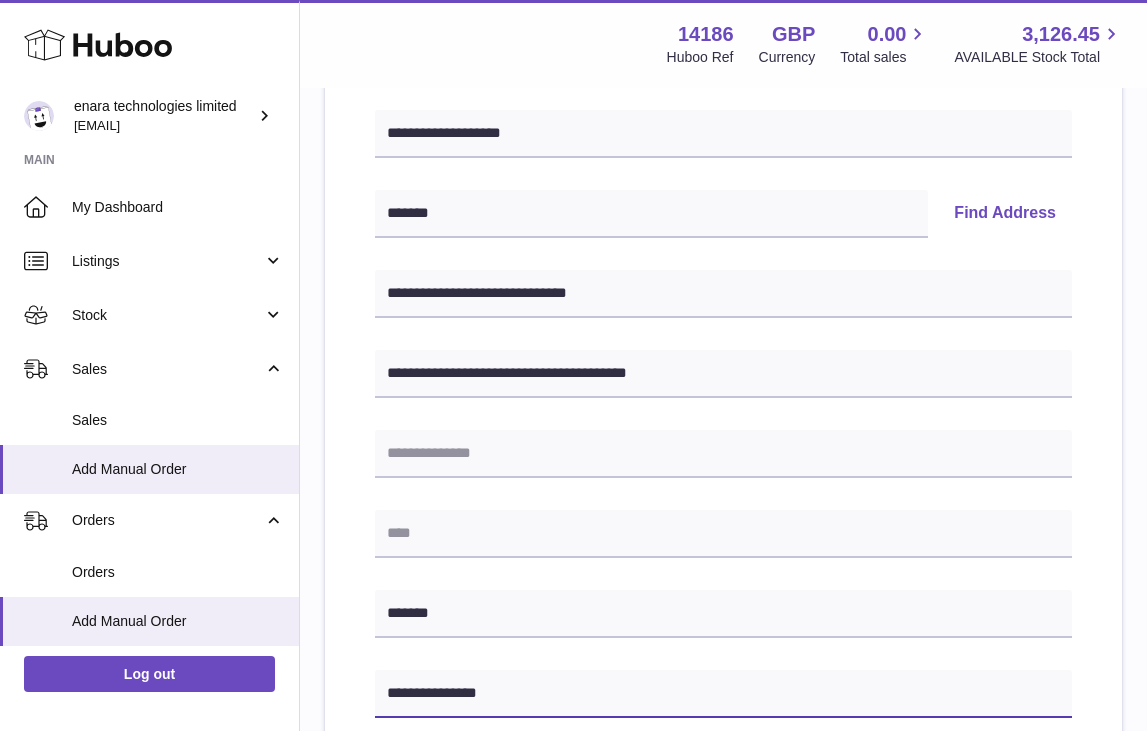 type on "**********" 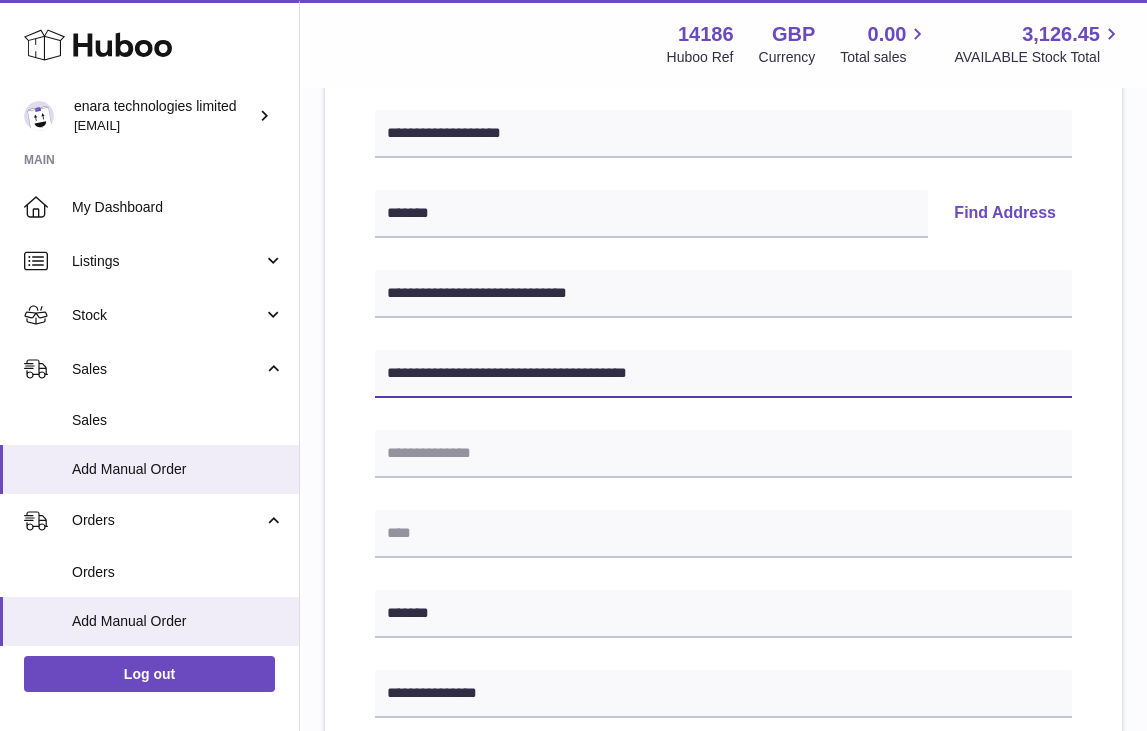 drag, startPoint x: 557, startPoint y: 374, endPoint x: 836, endPoint y: 391, distance: 279.51746 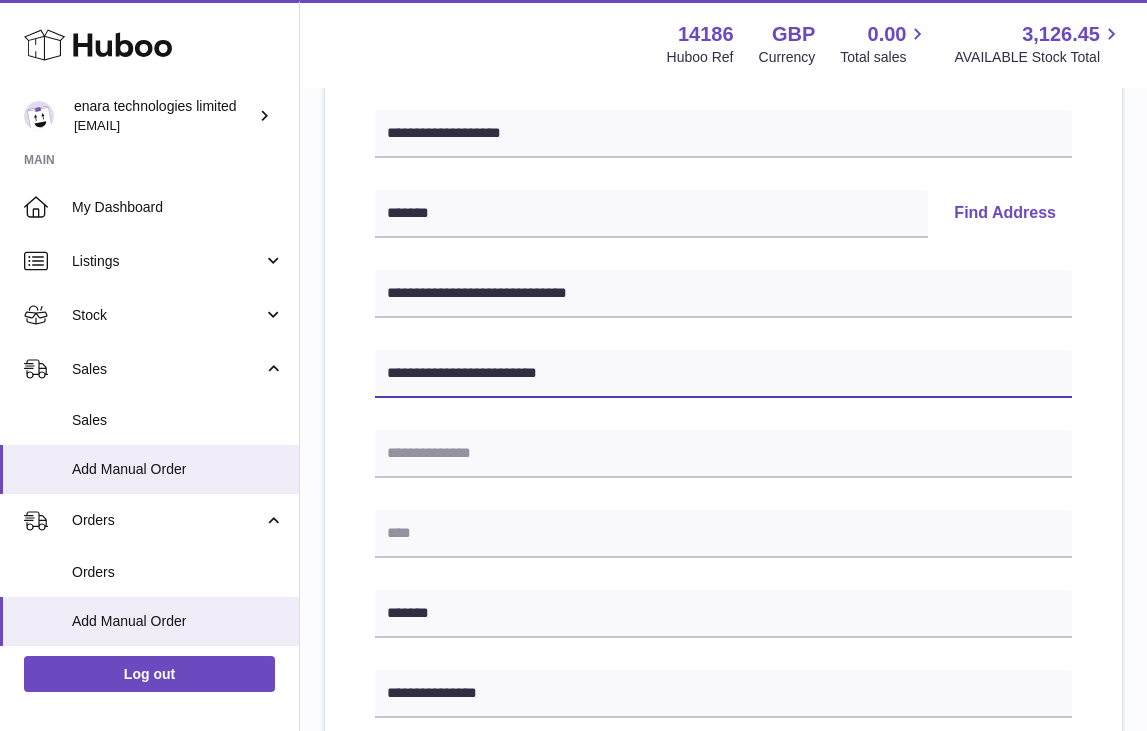 type on "**********" 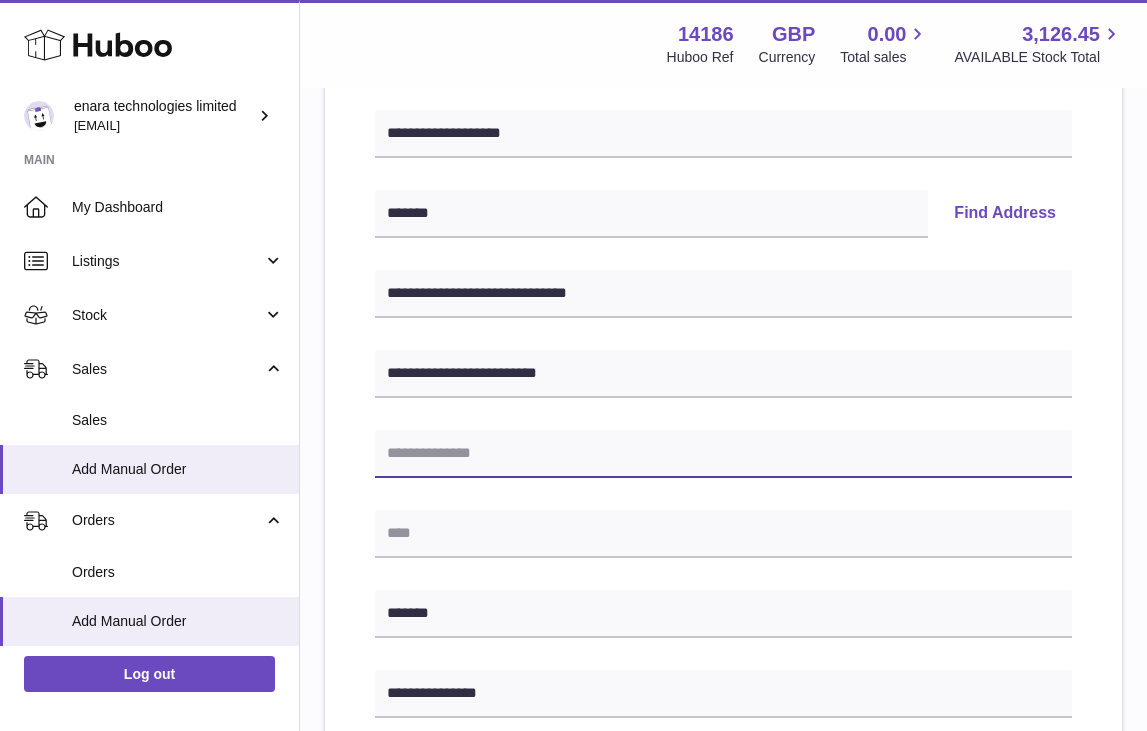 paste on "**********" 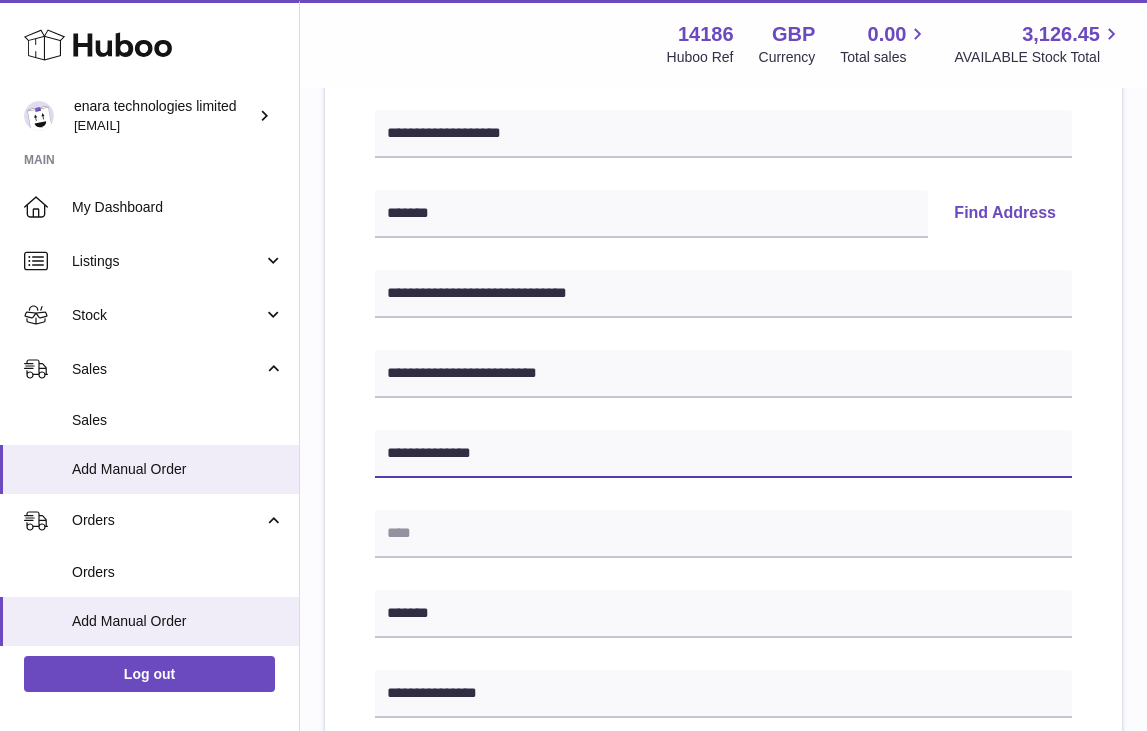 type on "**********" 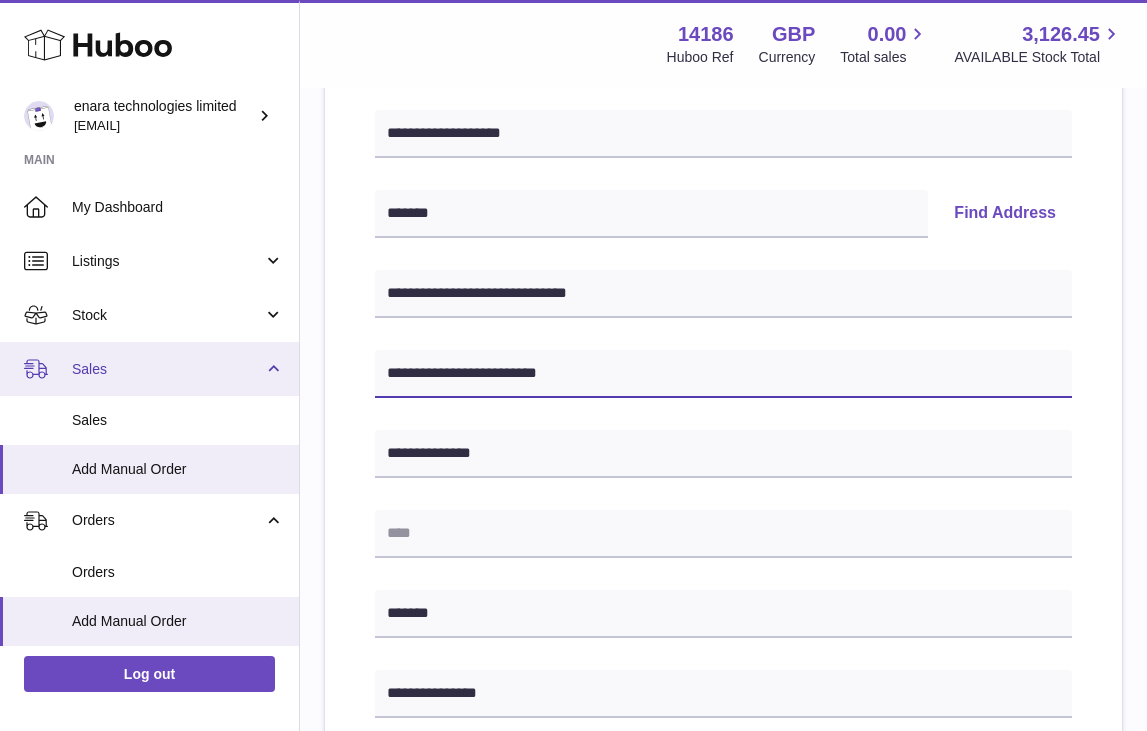 drag, startPoint x: 563, startPoint y: 368, endPoint x: 248, endPoint y: 363, distance: 315.03967 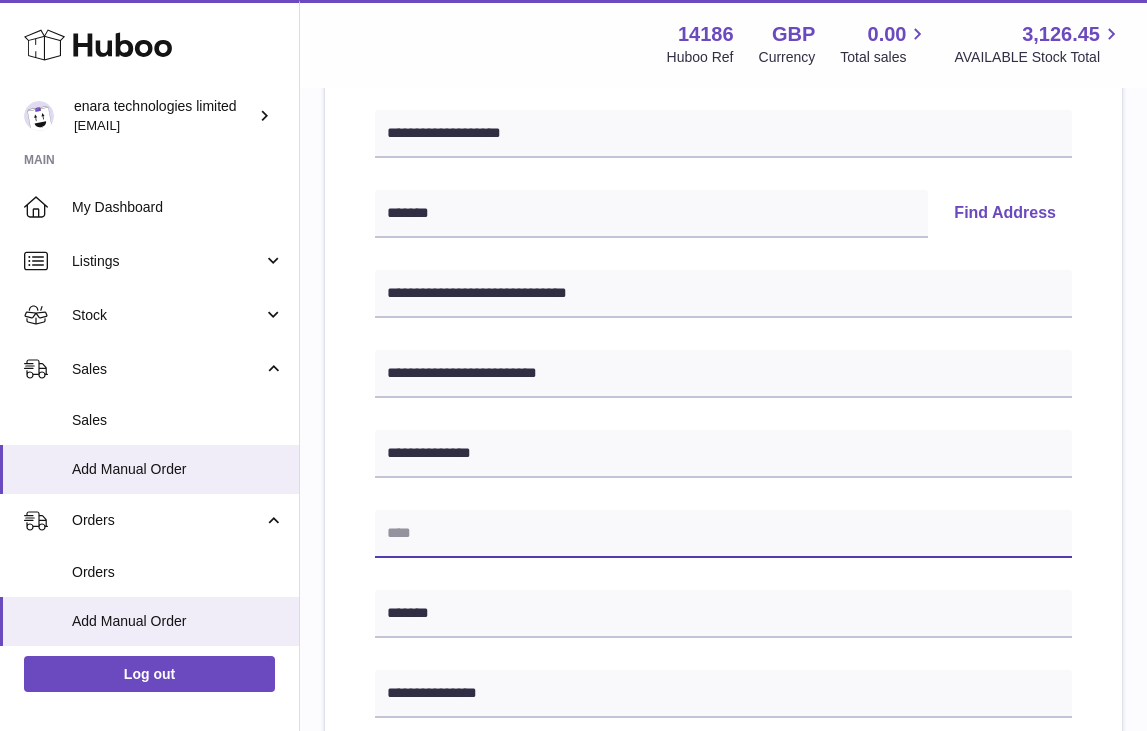 click at bounding box center [723, 534] 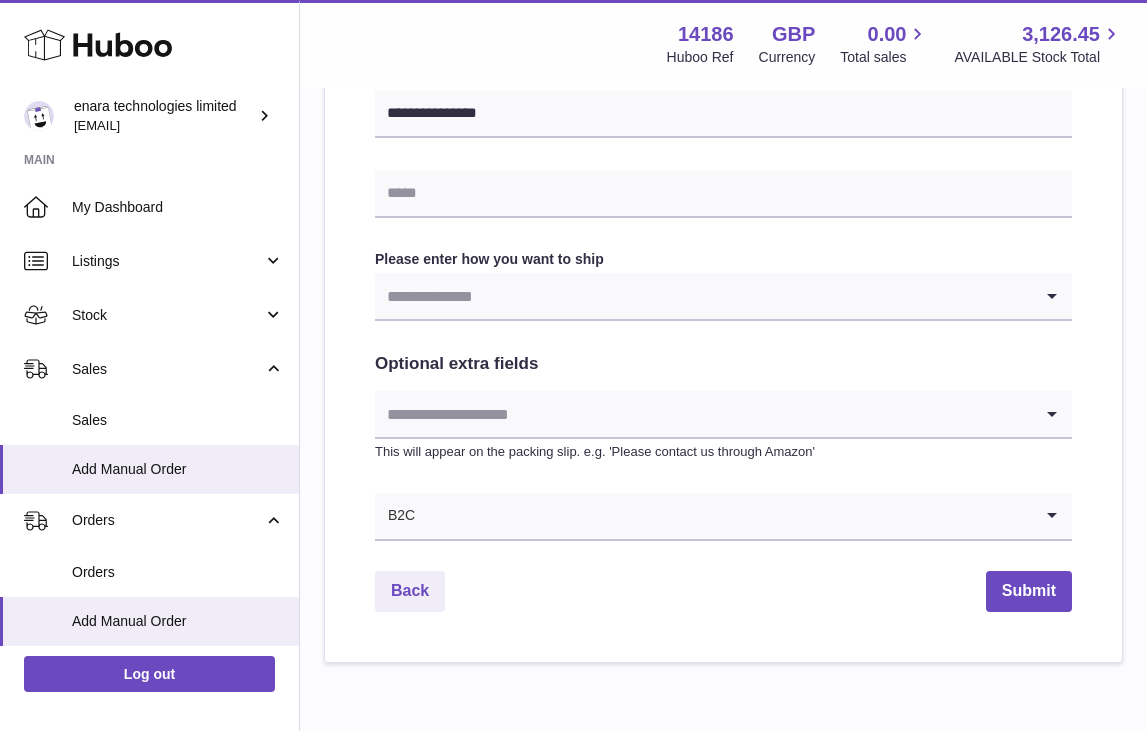 scroll, scrollTop: 959, scrollLeft: 0, axis: vertical 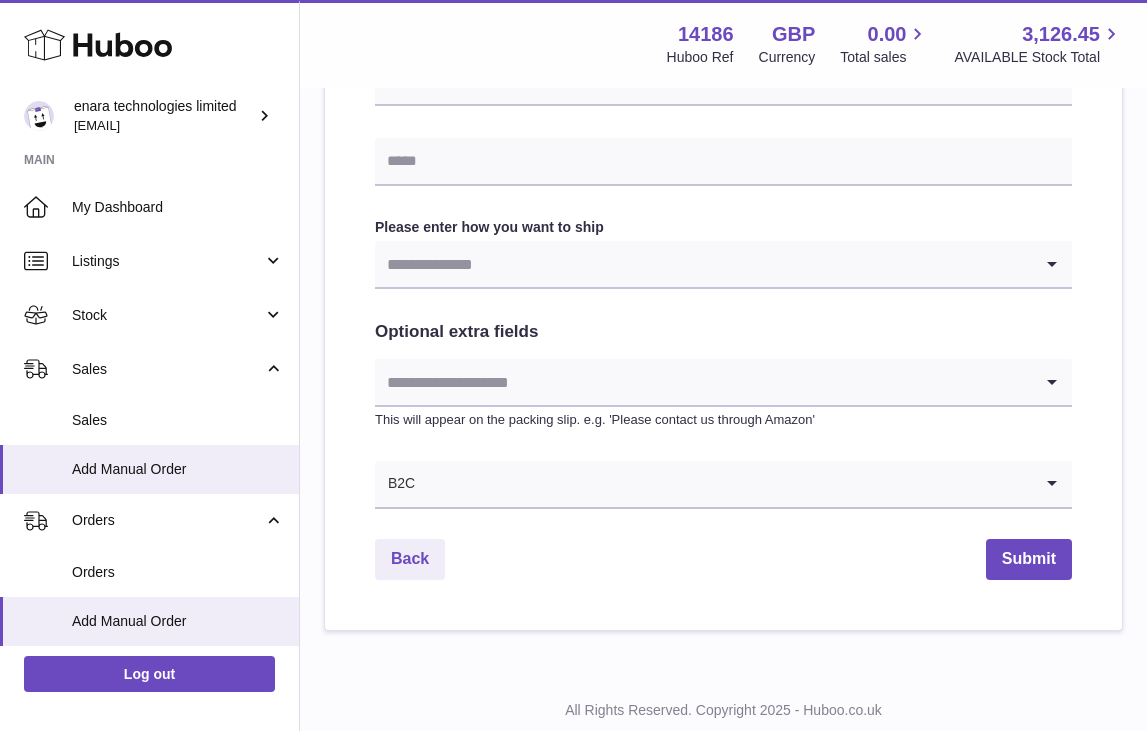 type on "**********" 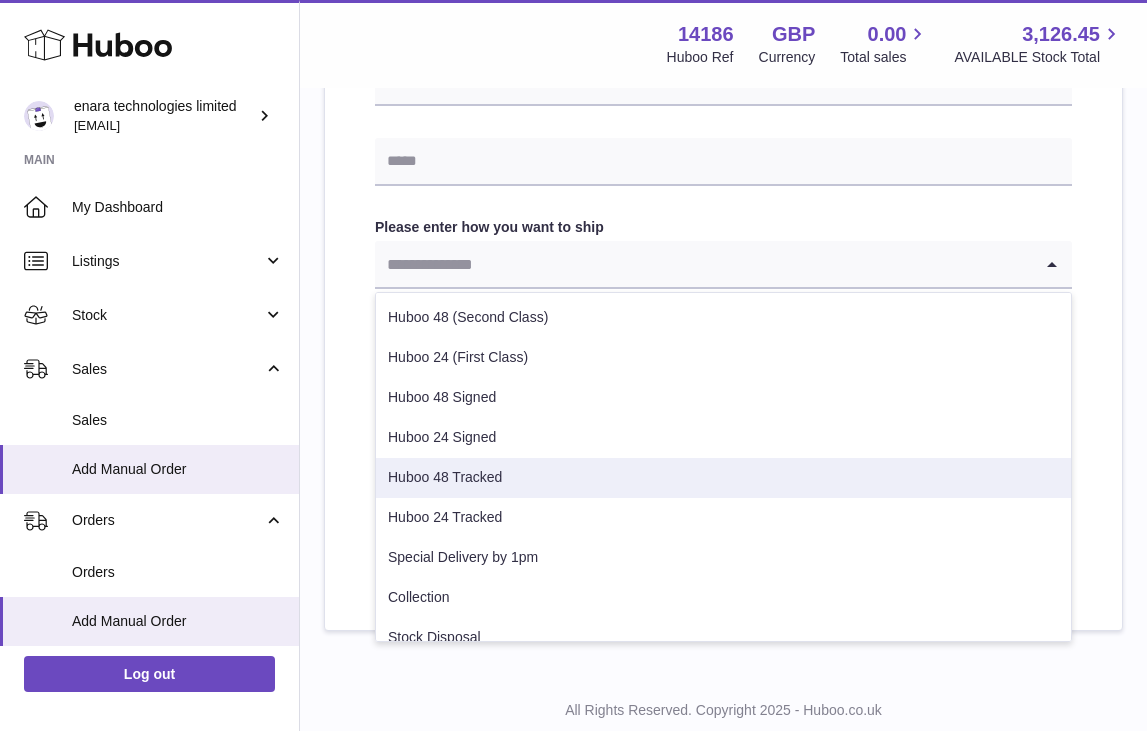 click on "Huboo 48 Tracked" at bounding box center [723, 478] 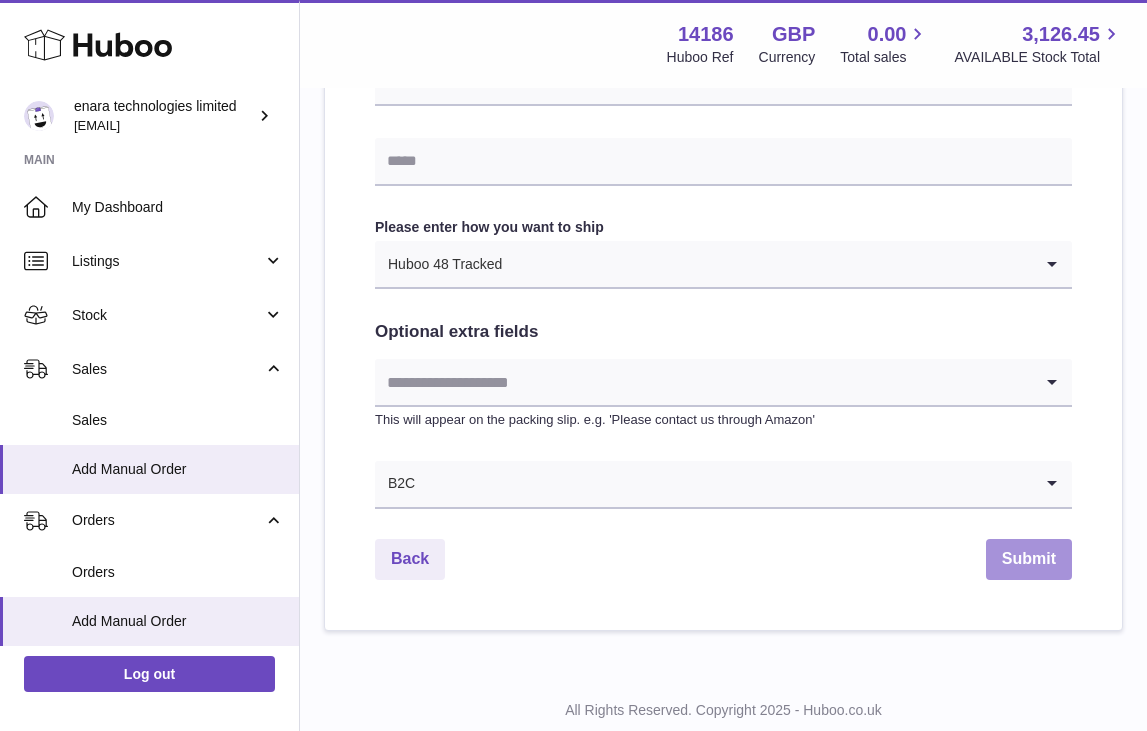 click on "Submit" at bounding box center (1029, 559) 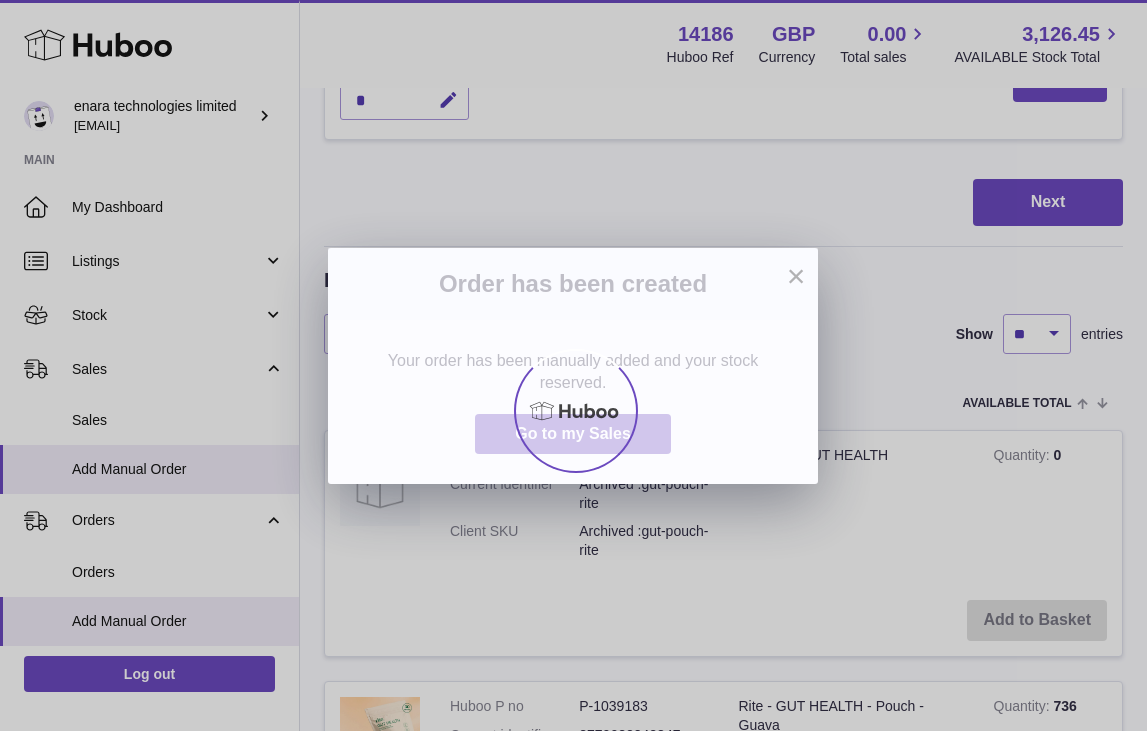 scroll, scrollTop: 0, scrollLeft: 0, axis: both 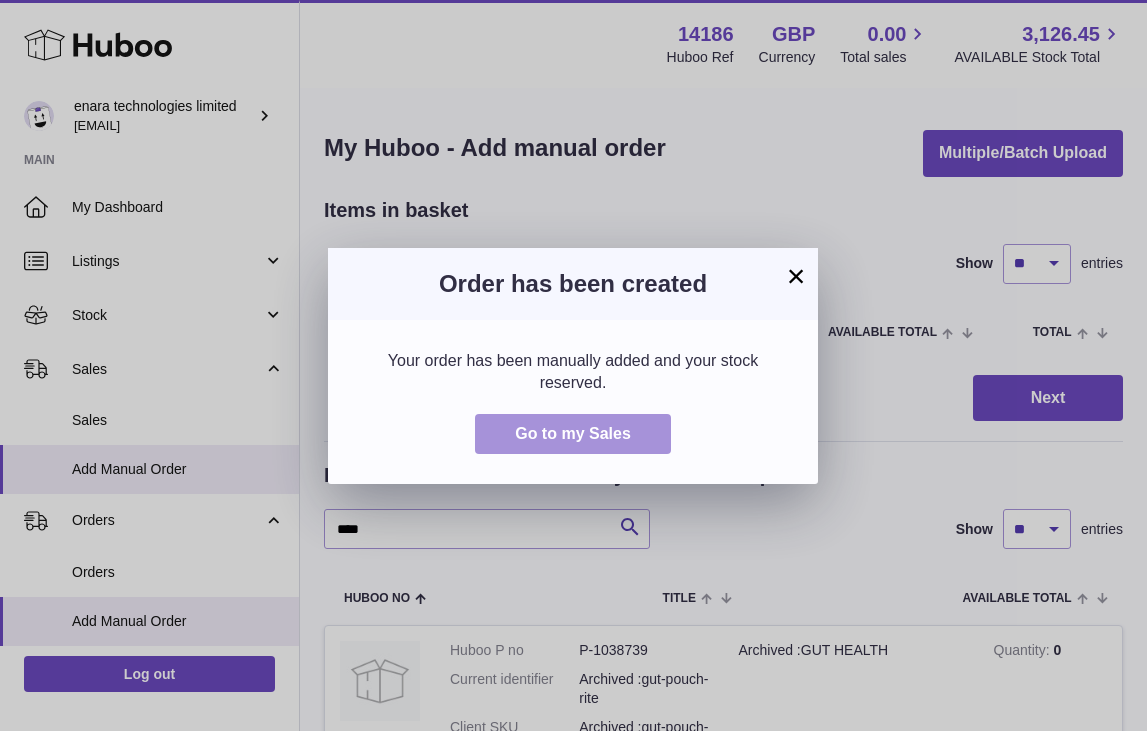 click on "Go to my Sales" at bounding box center (573, 434) 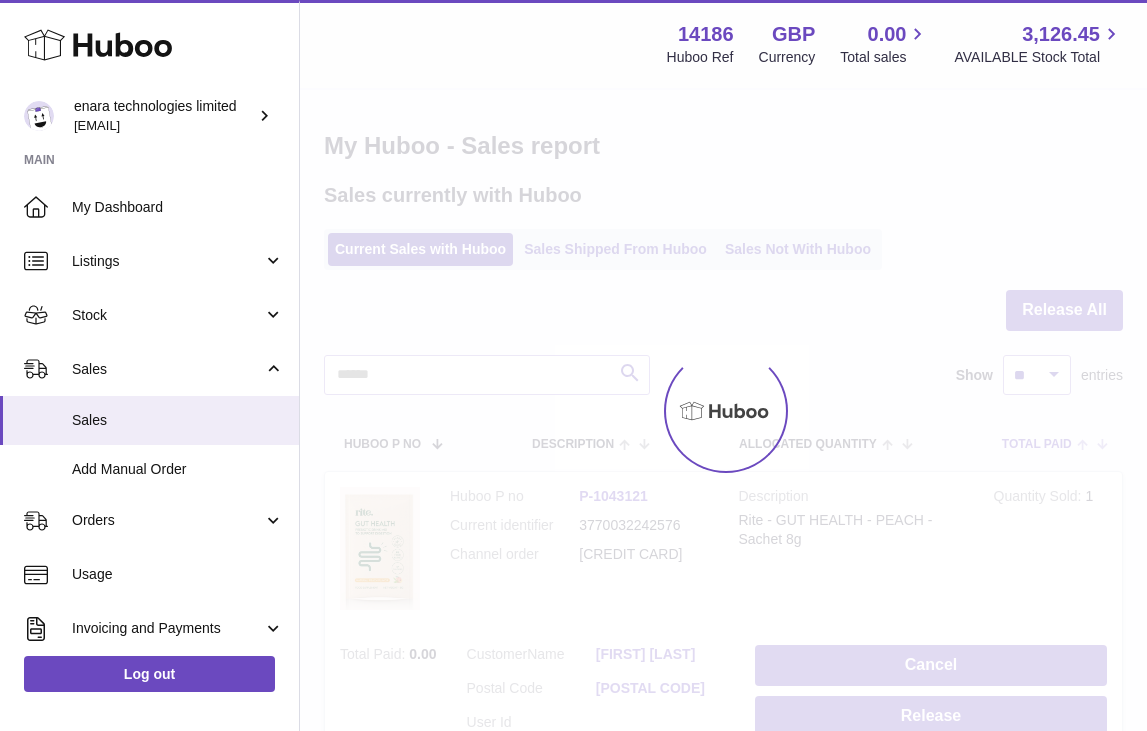 scroll, scrollTop: 0, scrollLeft: 0, axis: both 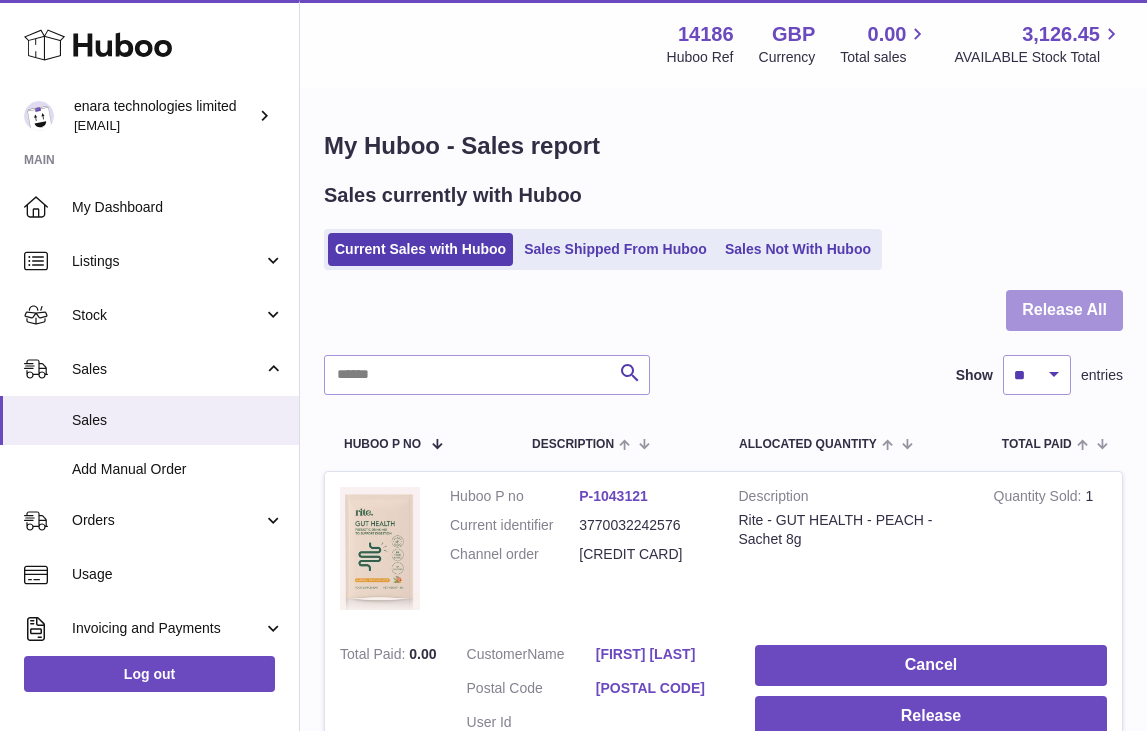 click on "Release All" at bounding box center (1064, 310) 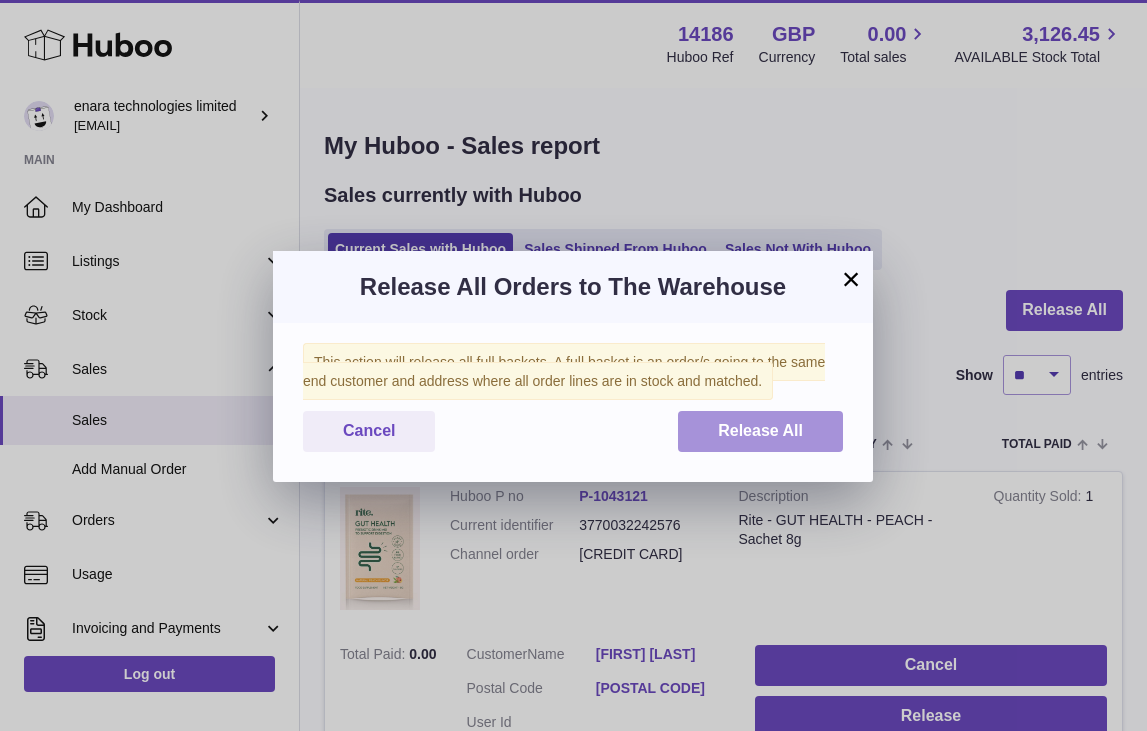click on "Release All" at bounding box center [760, 430] 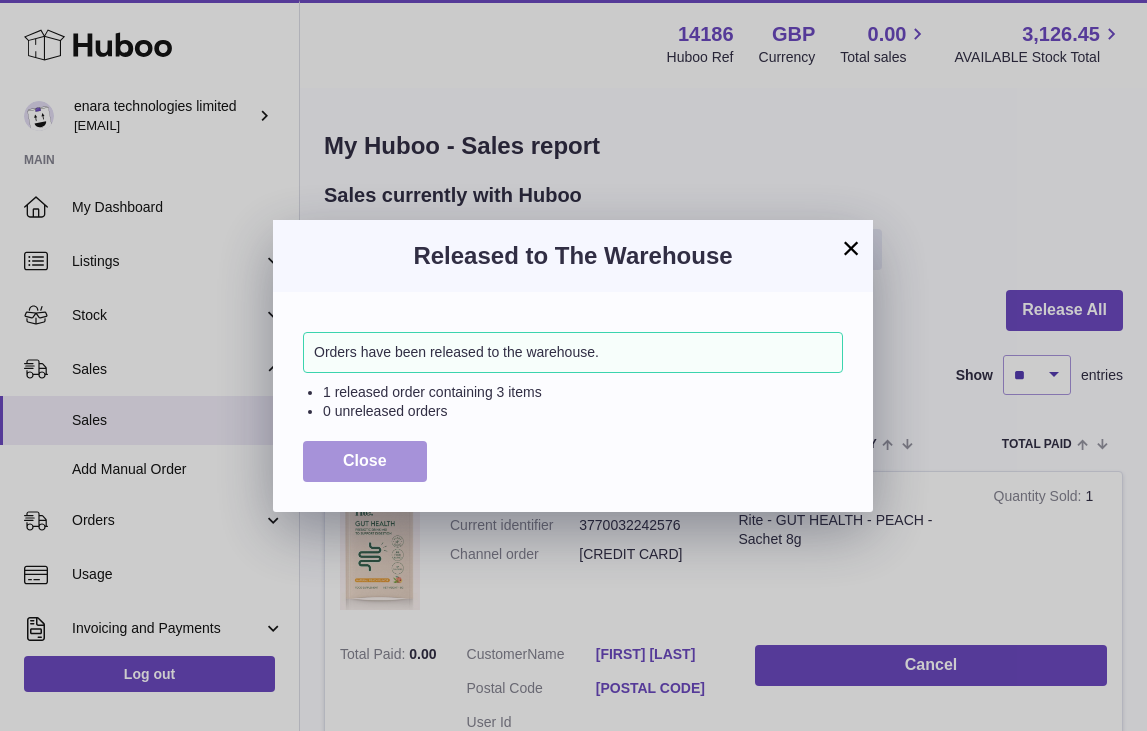 click on "Close" at bounding box center [365, 461] 